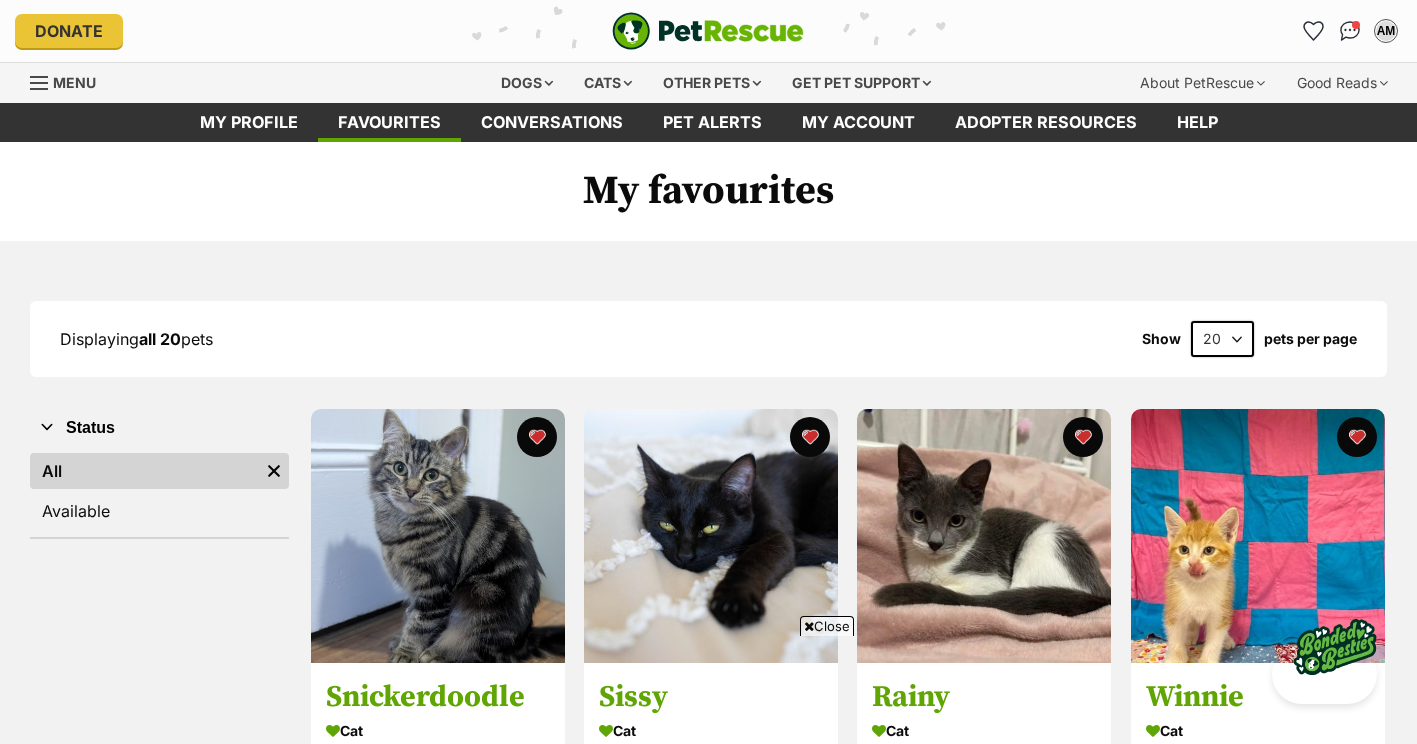 scroll, scrollTop: 563, scrollLeft: 0, axis: vertical 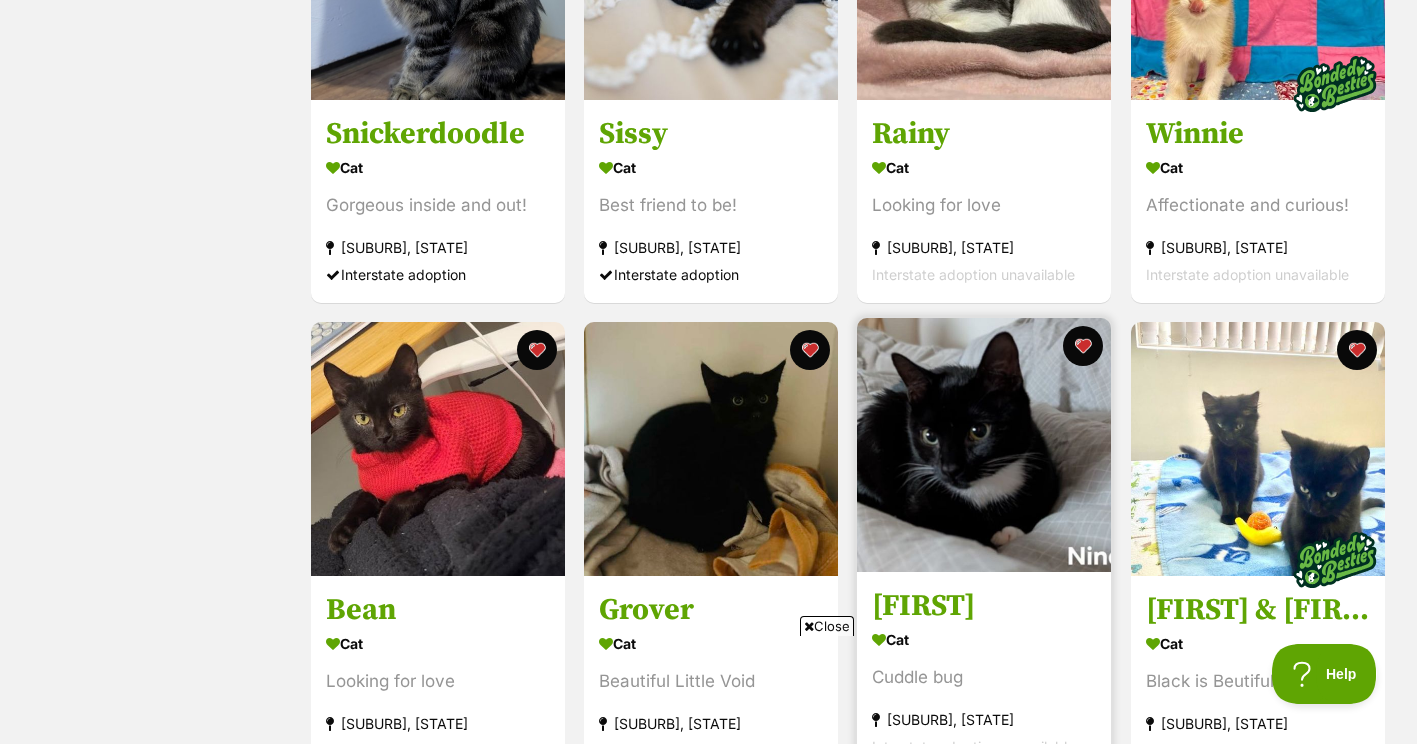 click at bounding box center (984, 445) 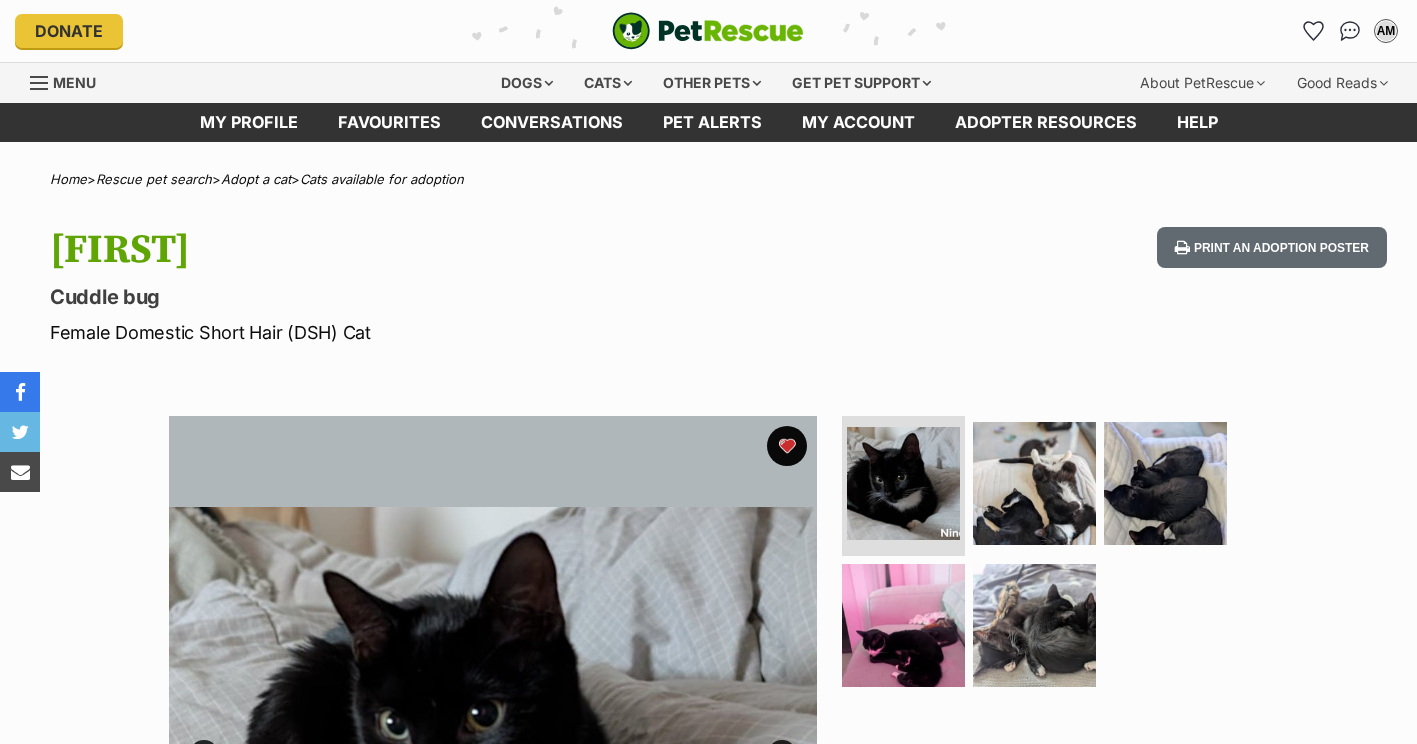 scroll, scrollTop: 0, scrollLeft: 0, axis: both 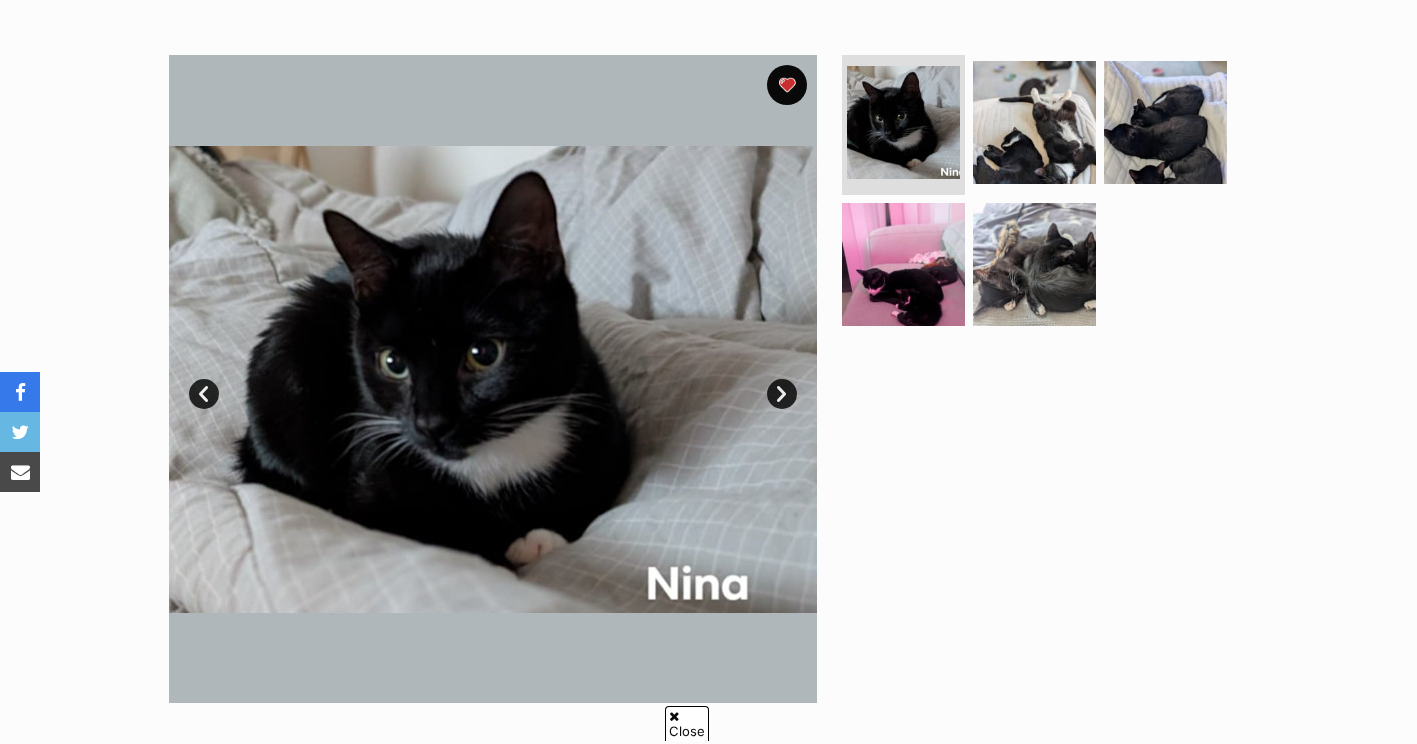 click on "Next" at bounding box center [782, 394] 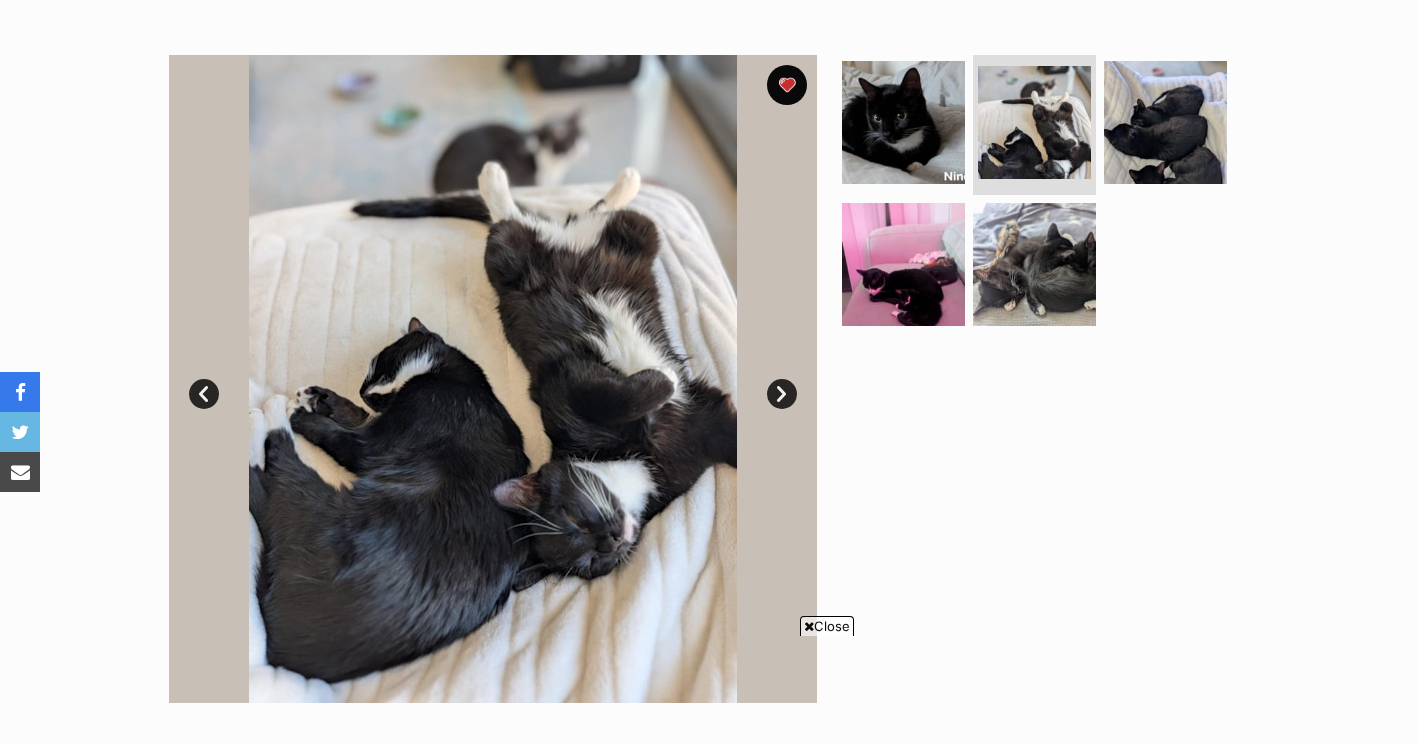 click on "Next" at bounding box center [782, 394] 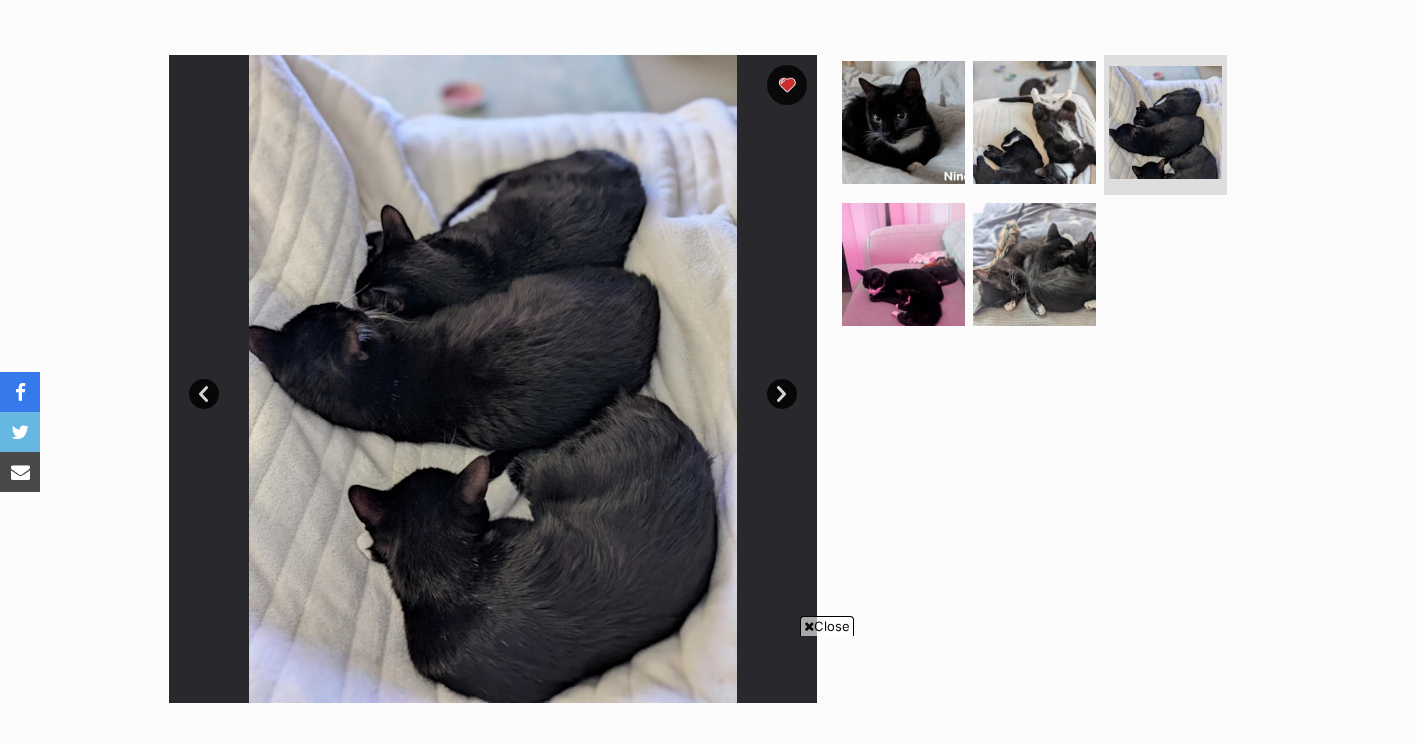 click on "Next" at bounding box center [782, 394] 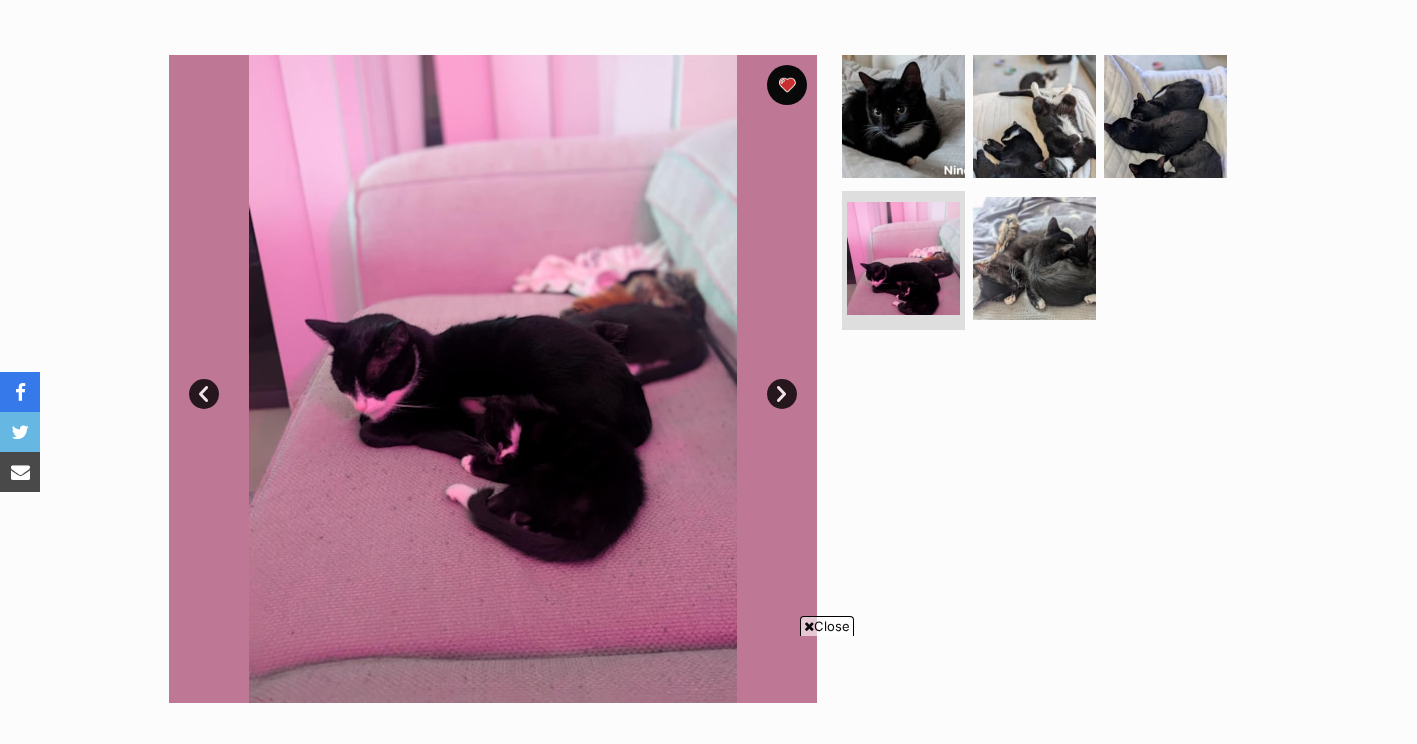 click on "Prev" at bounding box center [204, 394] 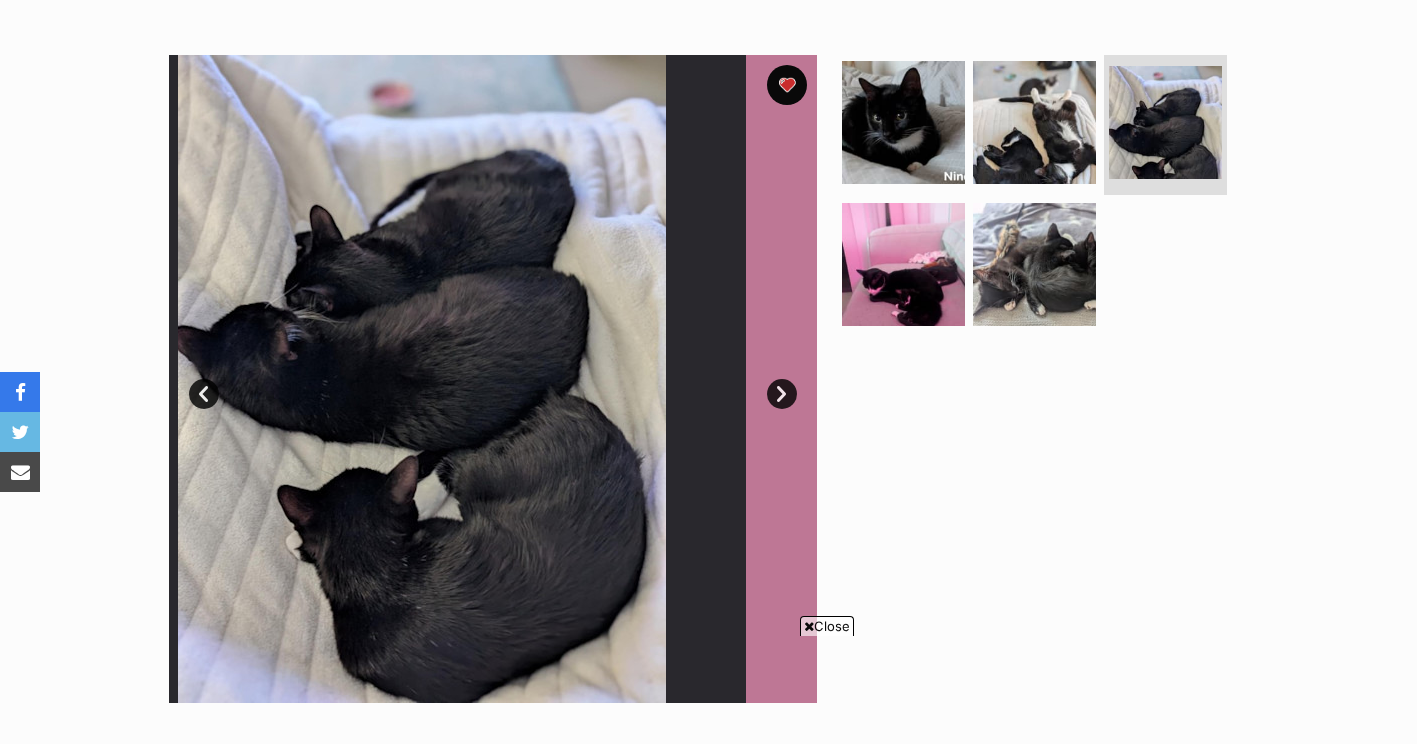 click on "Prev" at bounding box center (204, 394) 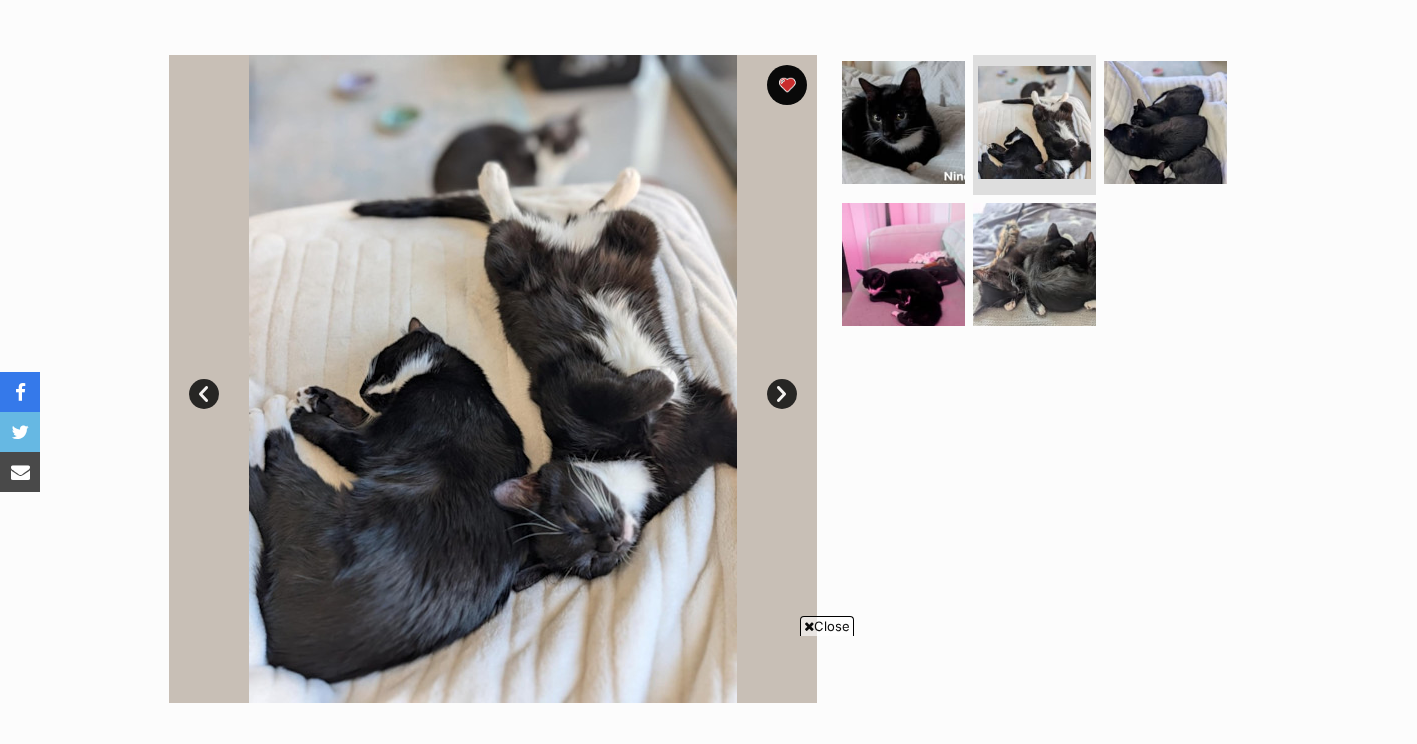 click at bounding box center (493, 379) 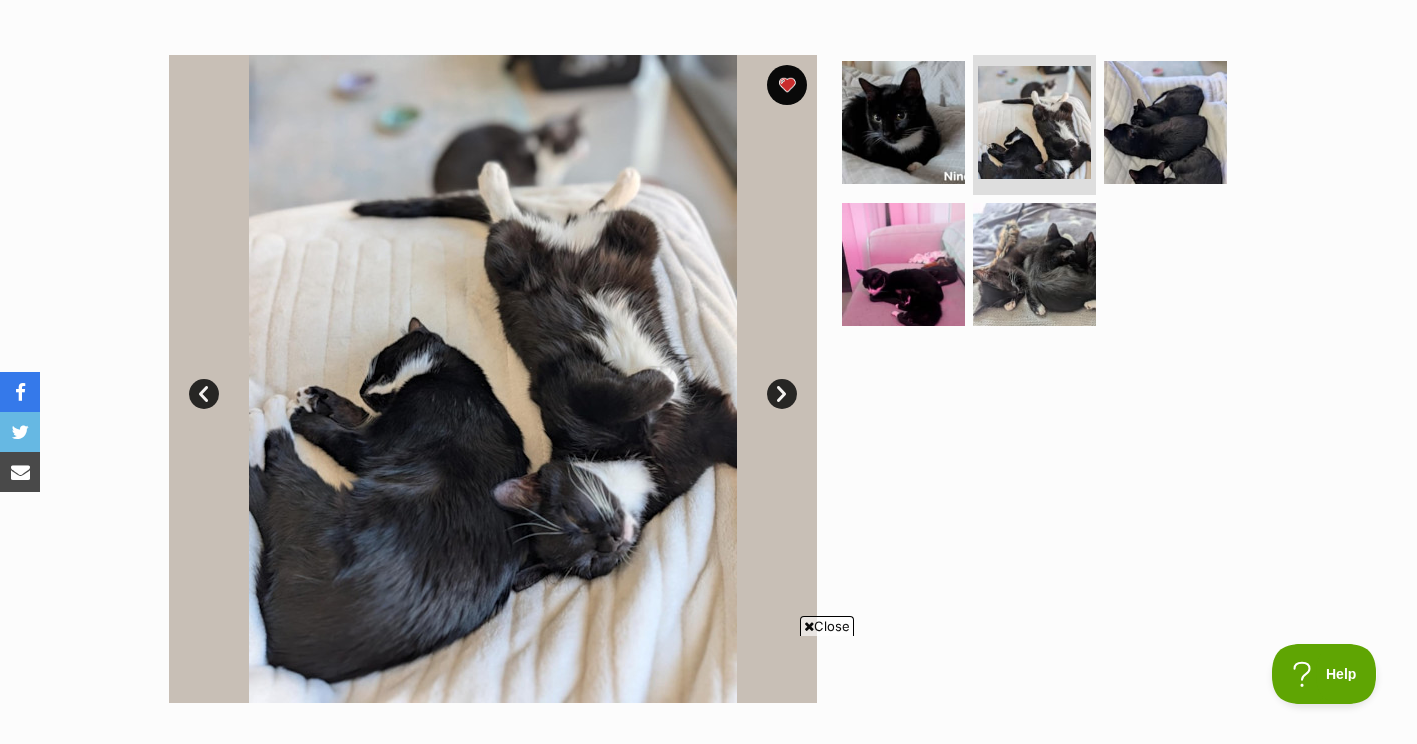 scroll, scrollTop: 268, scrollLeft: 0, axis: vertical 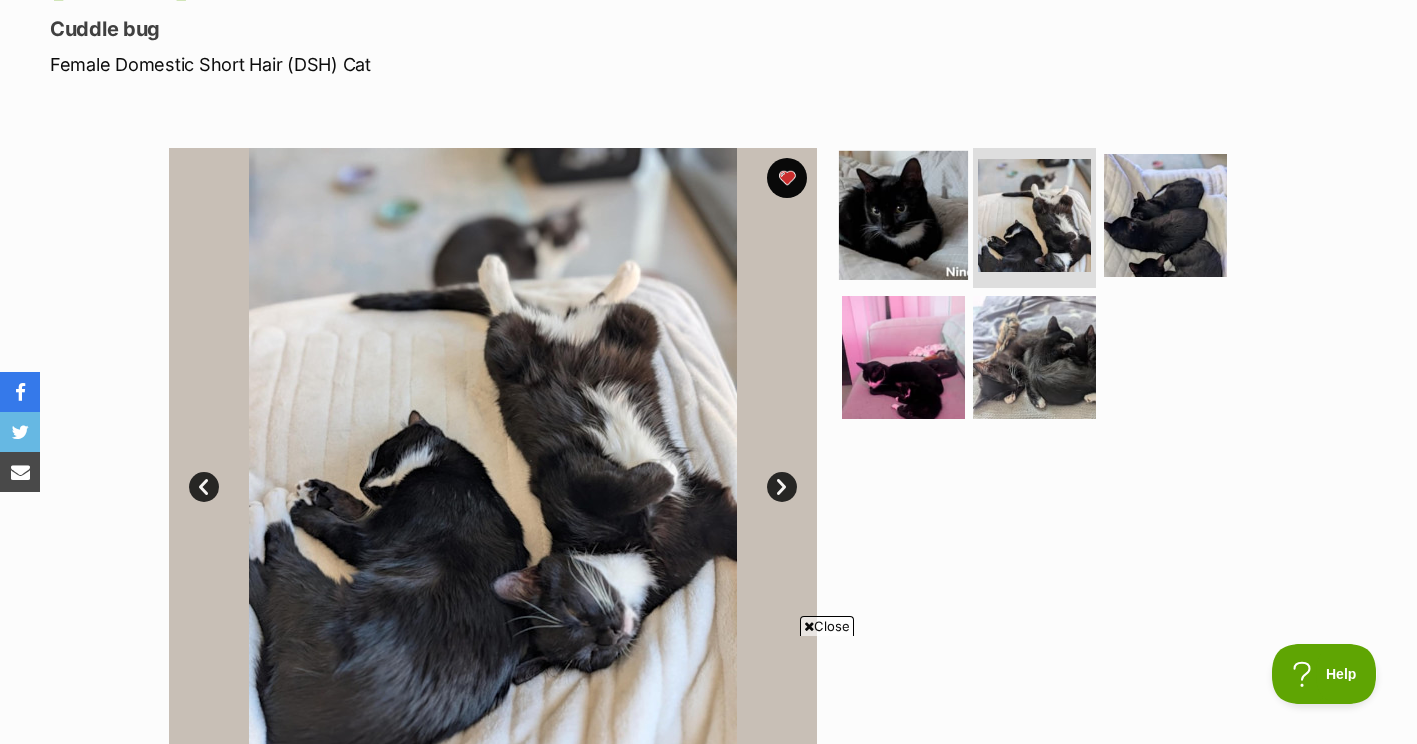 click at bounding box center [903, 215] 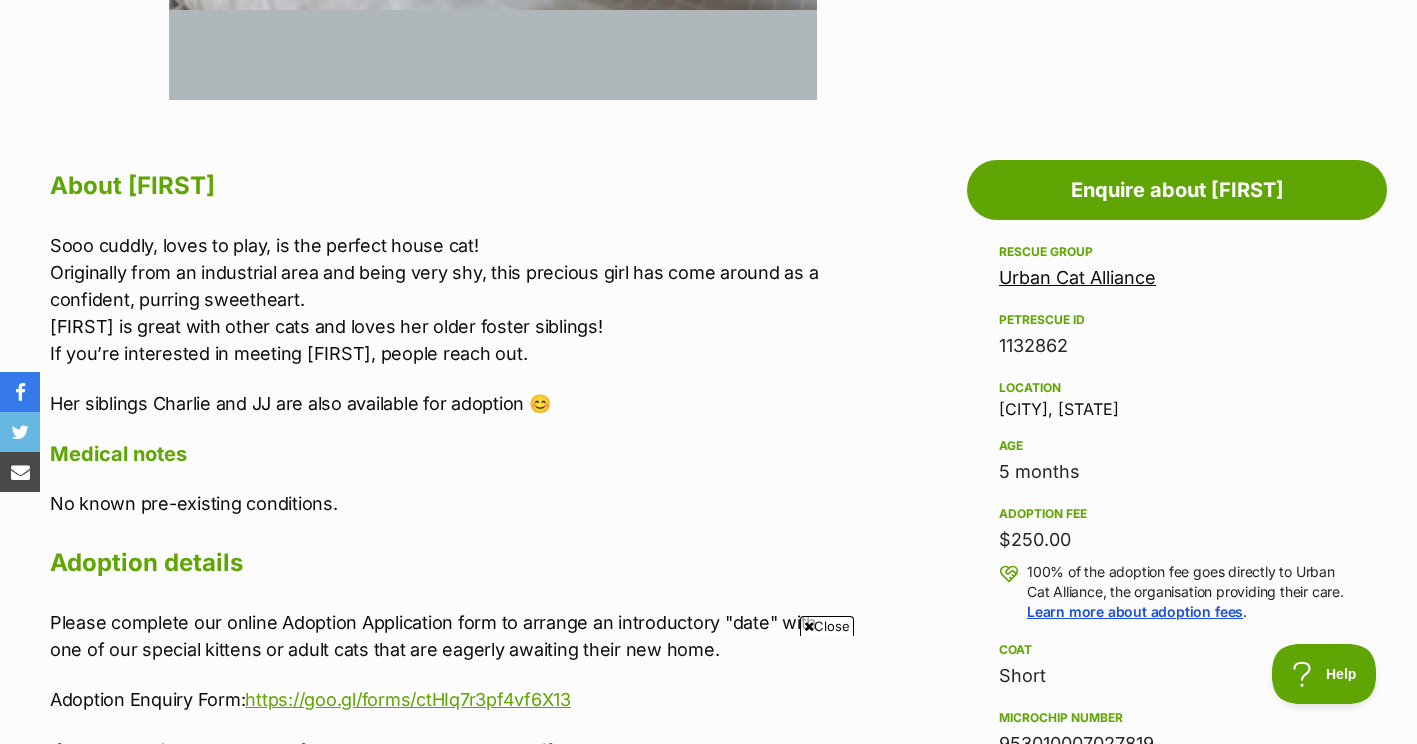 scroll, scrollTop: 965, scrollLeft: 0, axis: vertical 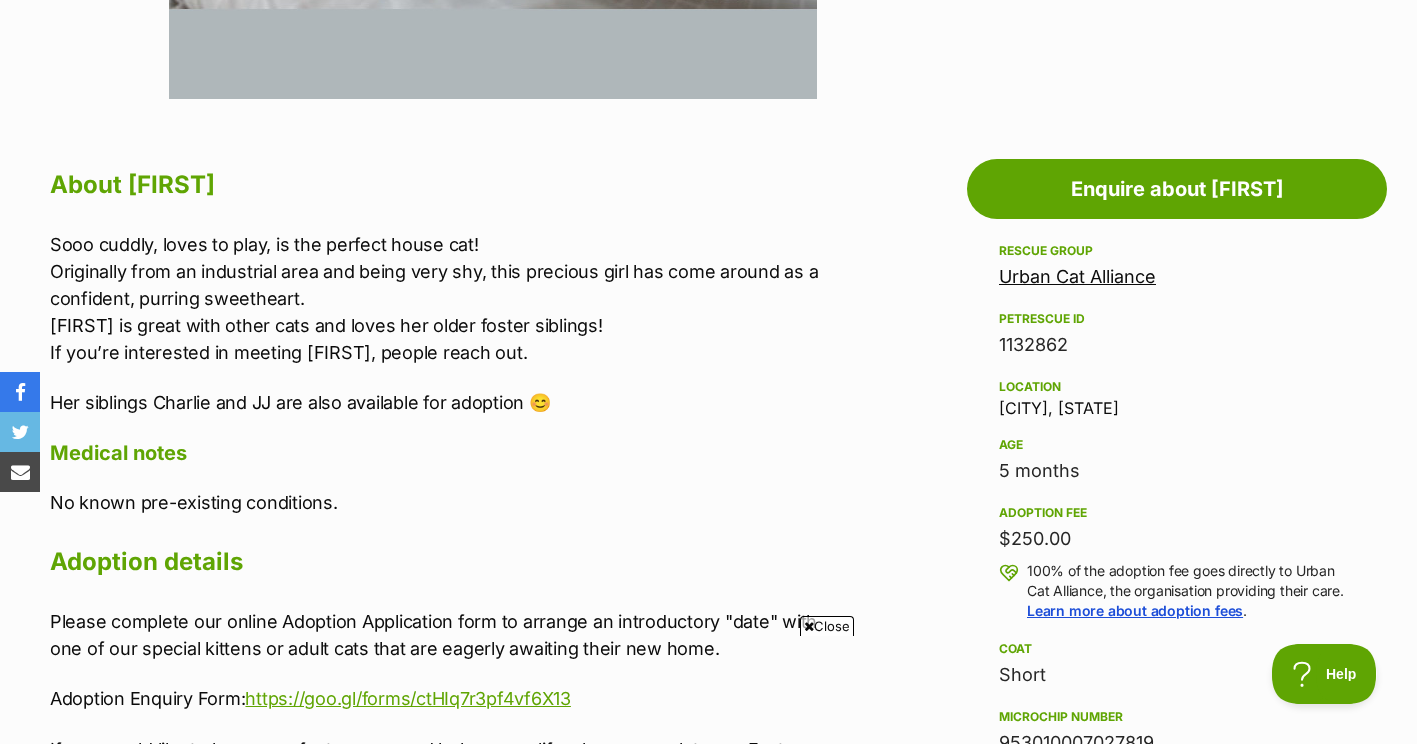 click on "$250.00" at bounding box center (1177, 539) 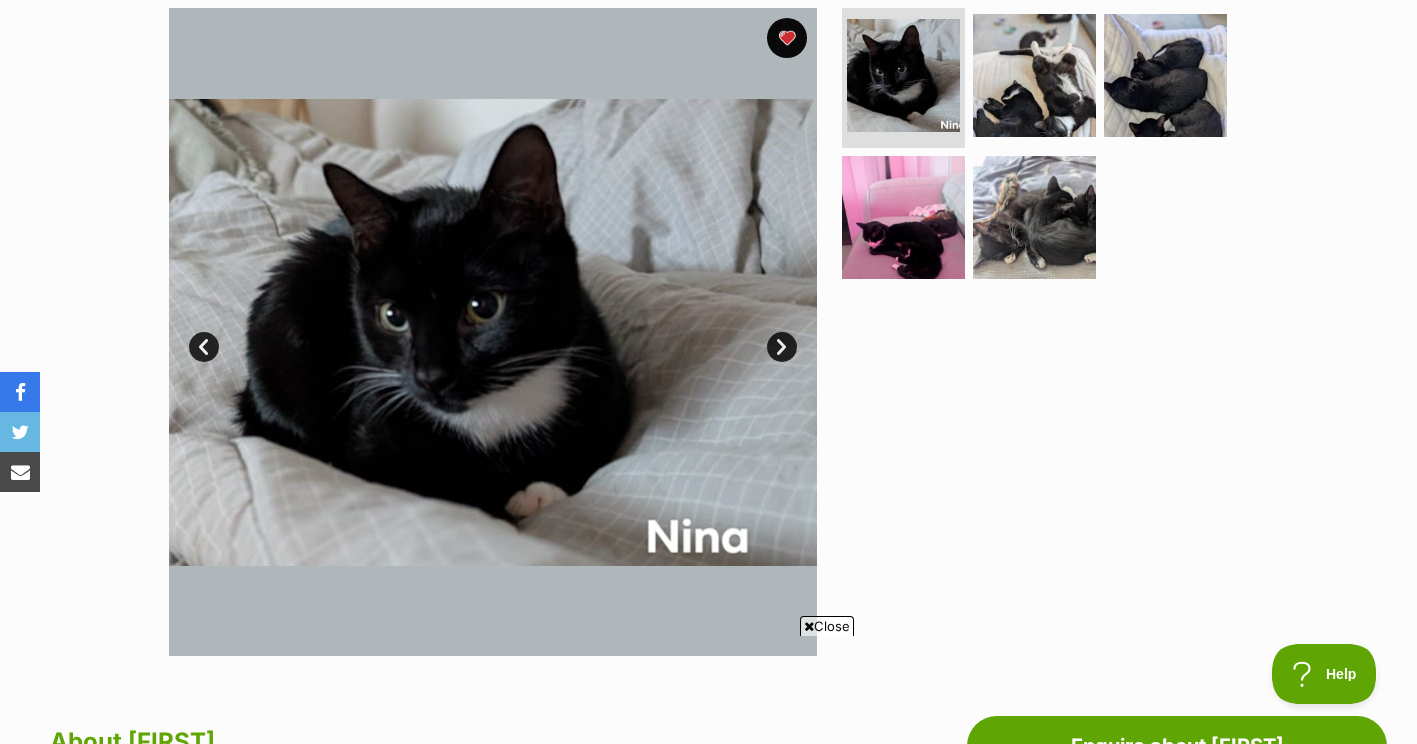 scroll, scrollTop: 409, scrollLeft: 0, axis: vertical 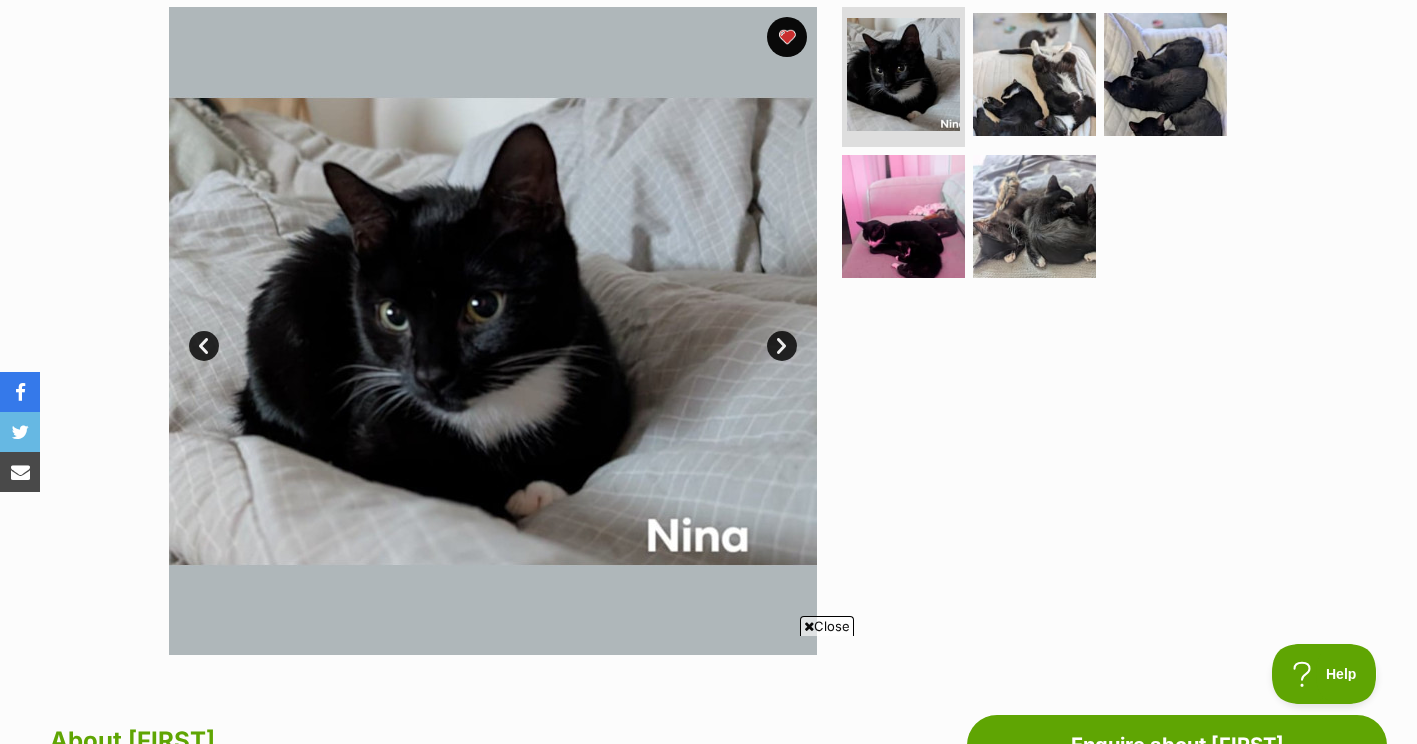 click on "Next" at bounding box center (782, 346) 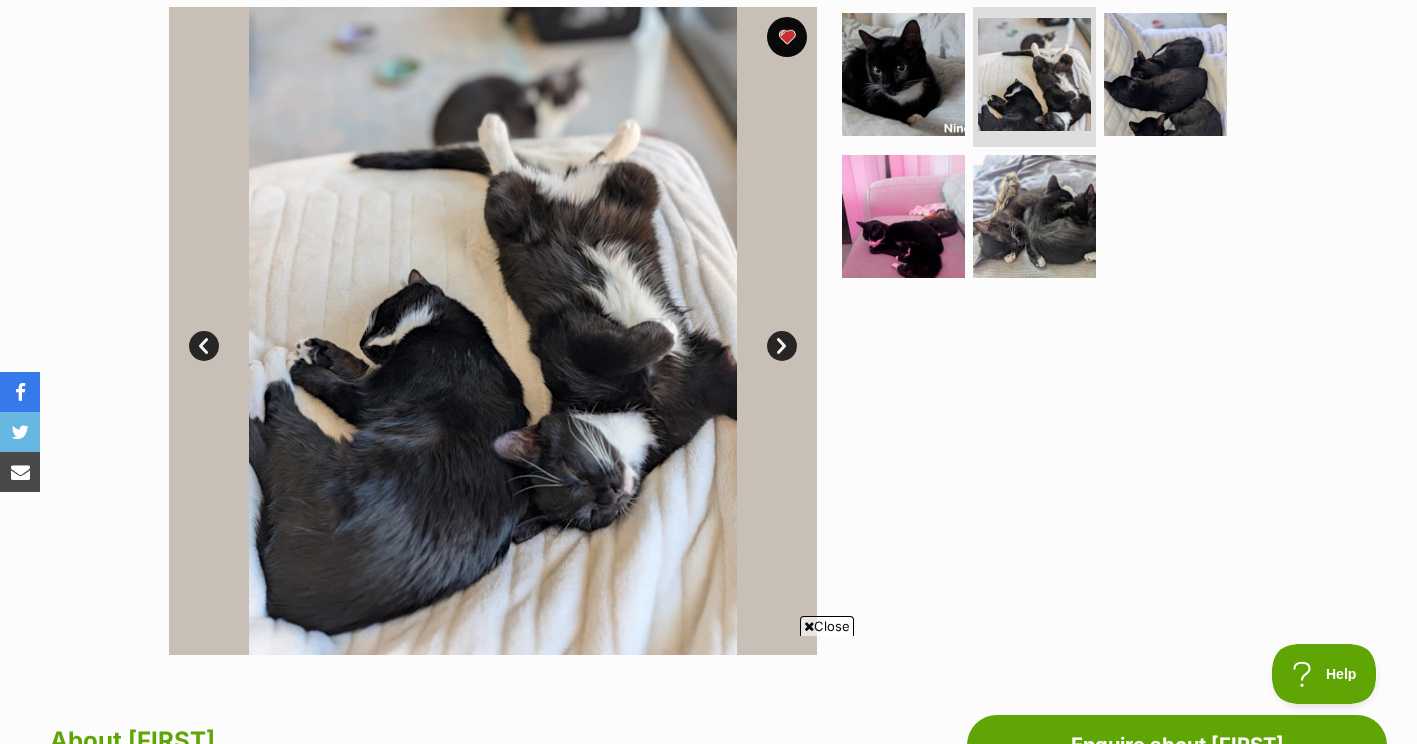 click on "Next" at bounding box center [782, 346] 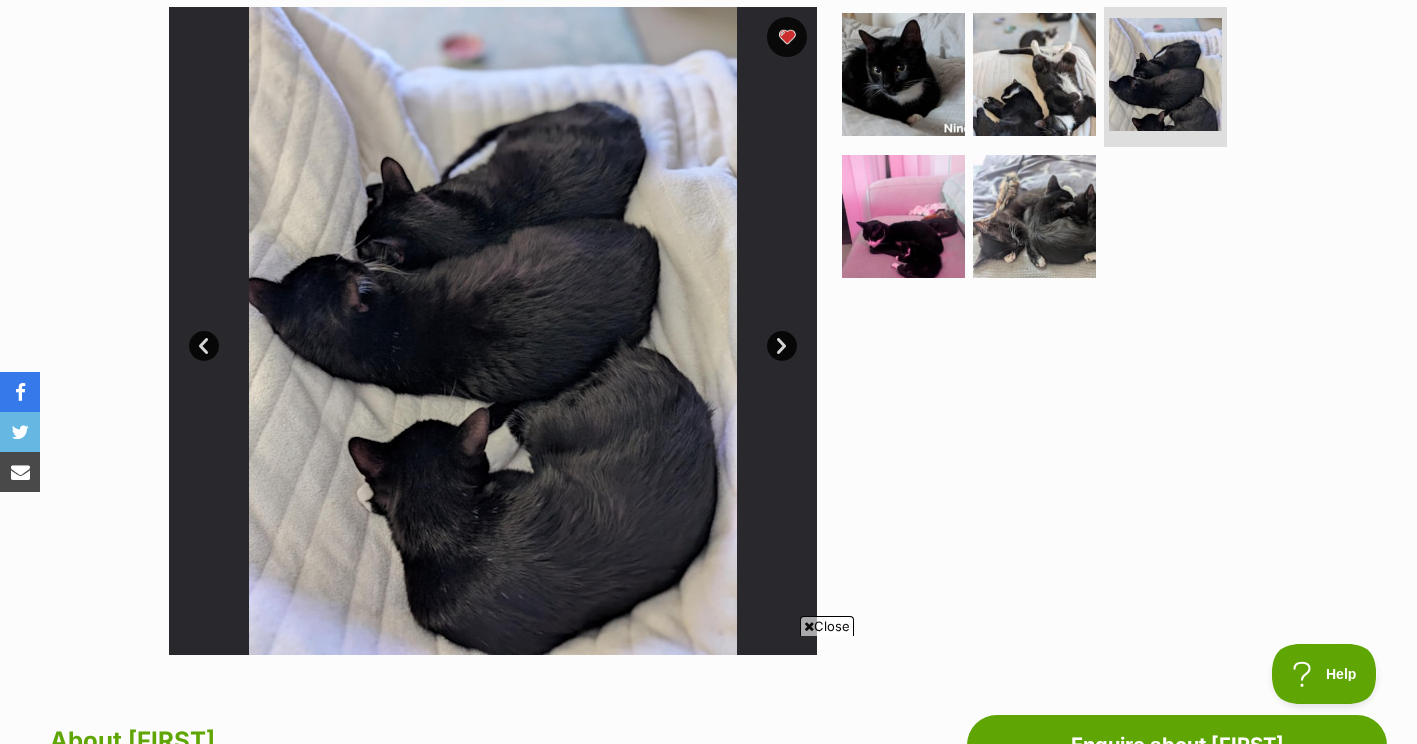 click on "Next" at bounding box center (782, 346) 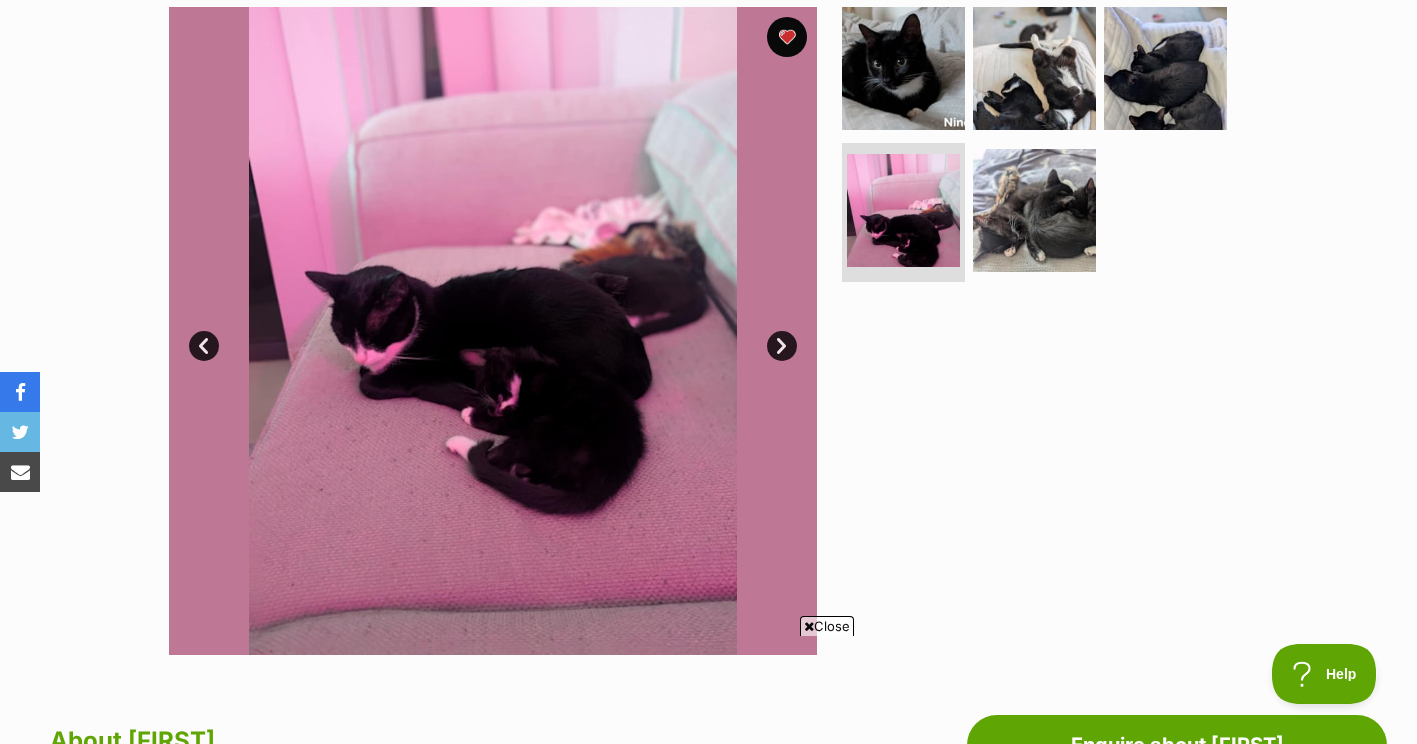click on "Next" at bounding box center [782, 346] 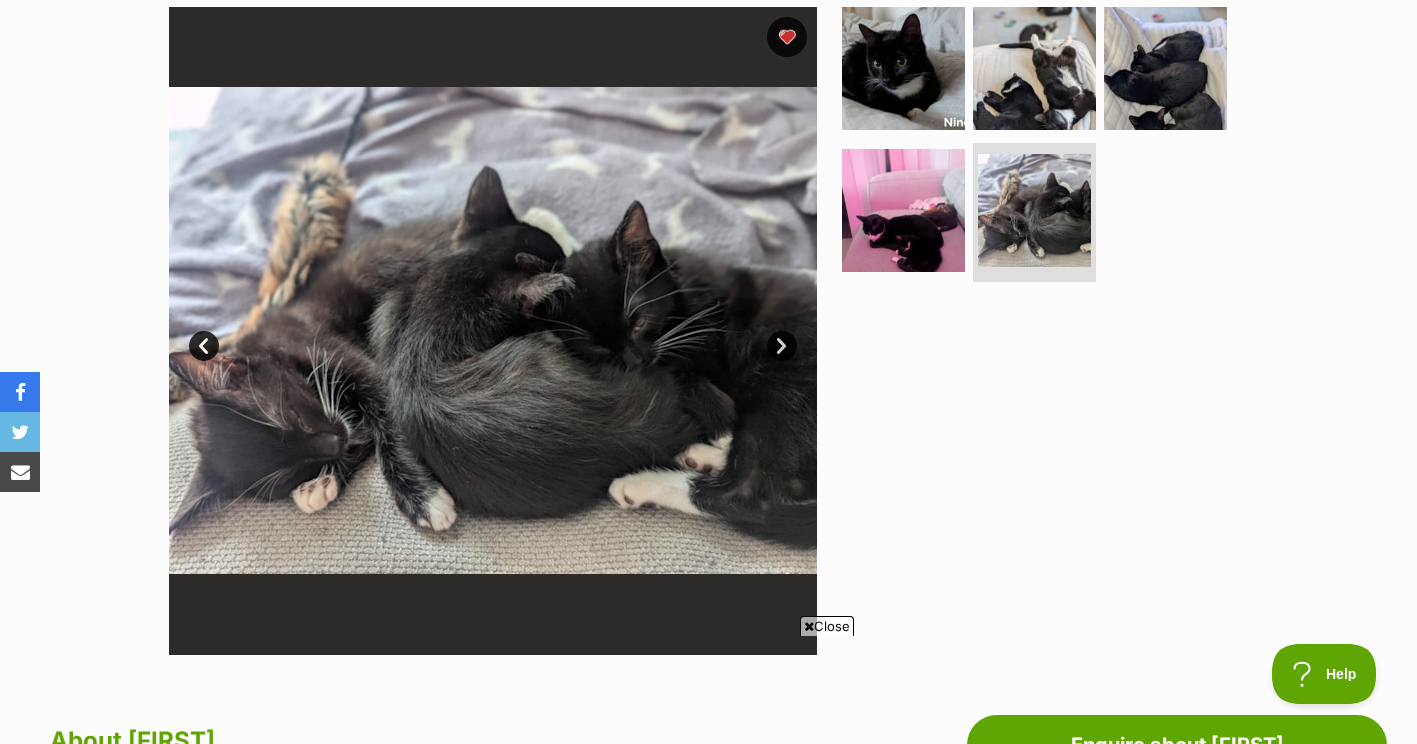 click on "Next" at bounding box center [782, 346] 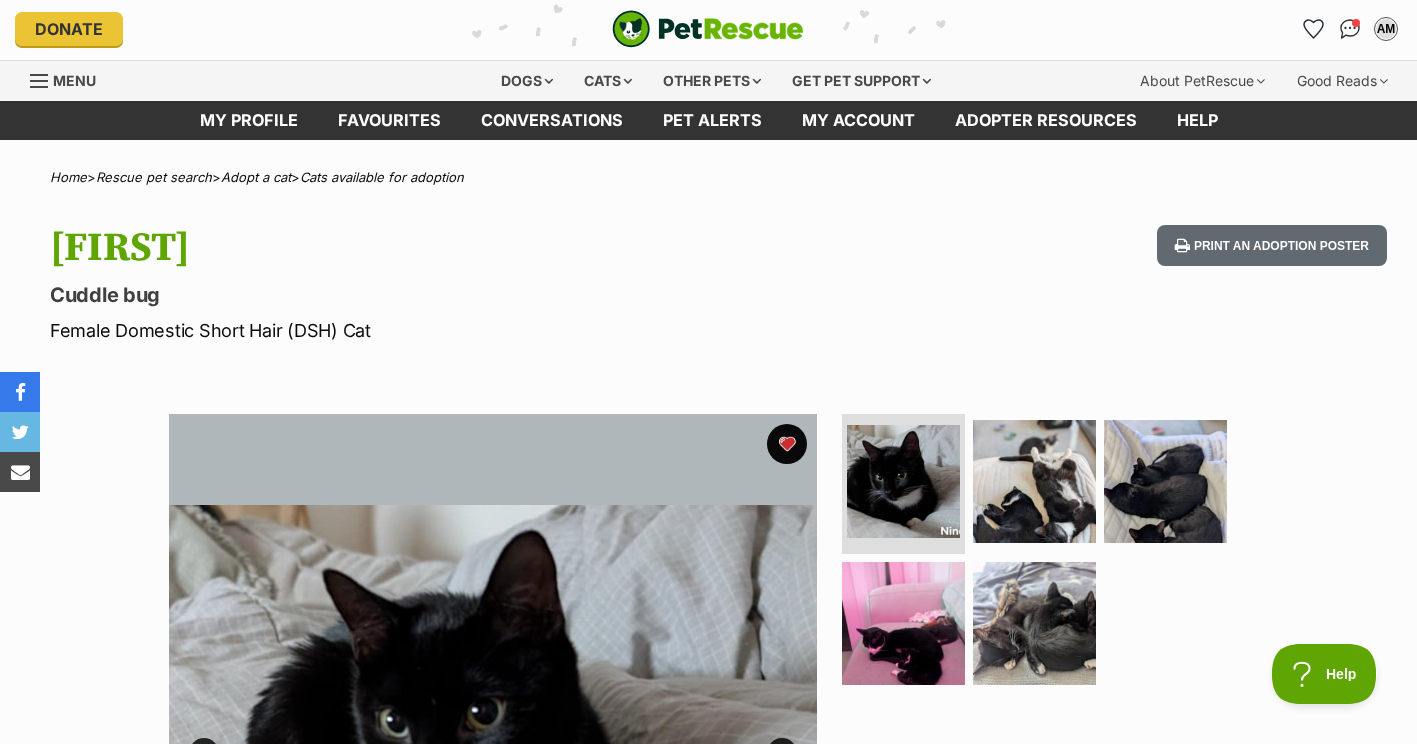 scroll, scrollTop: 0, scrollLeft: 0, axis: both 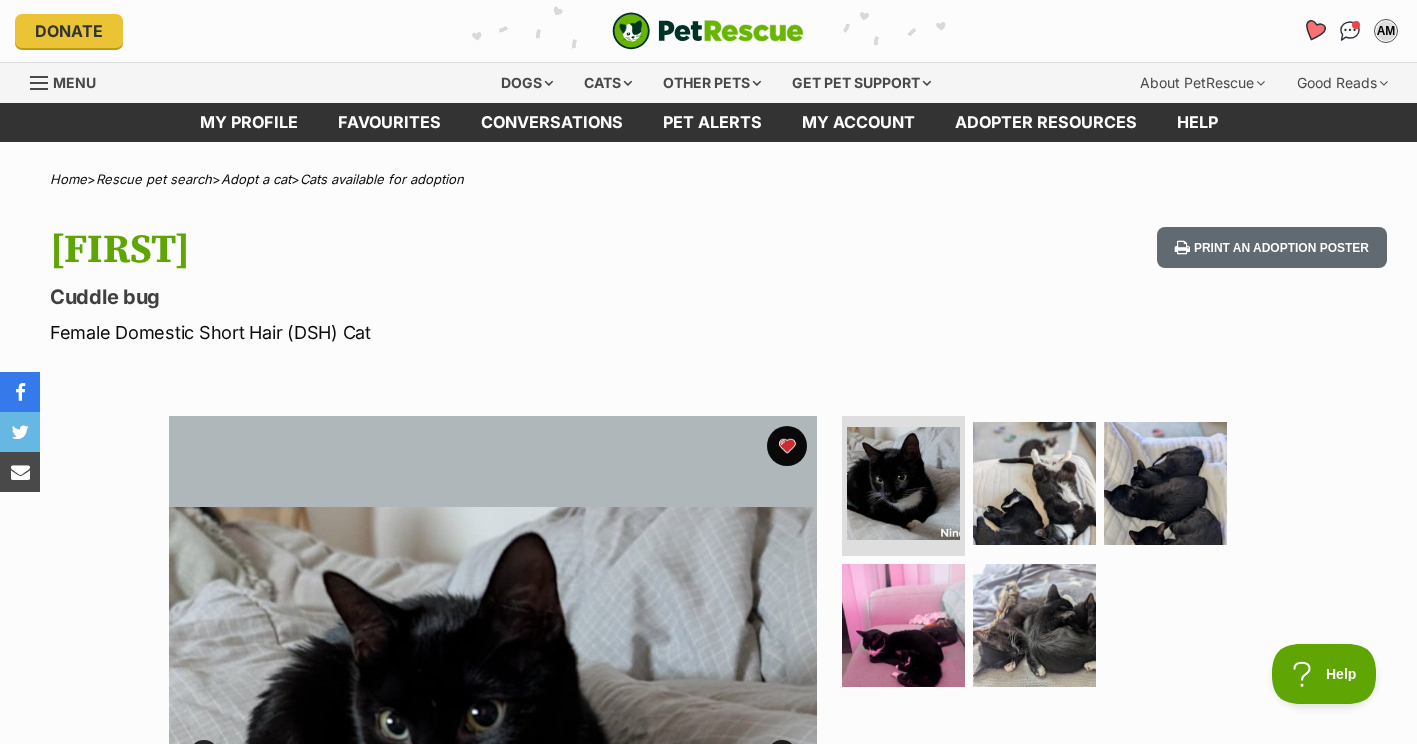 click 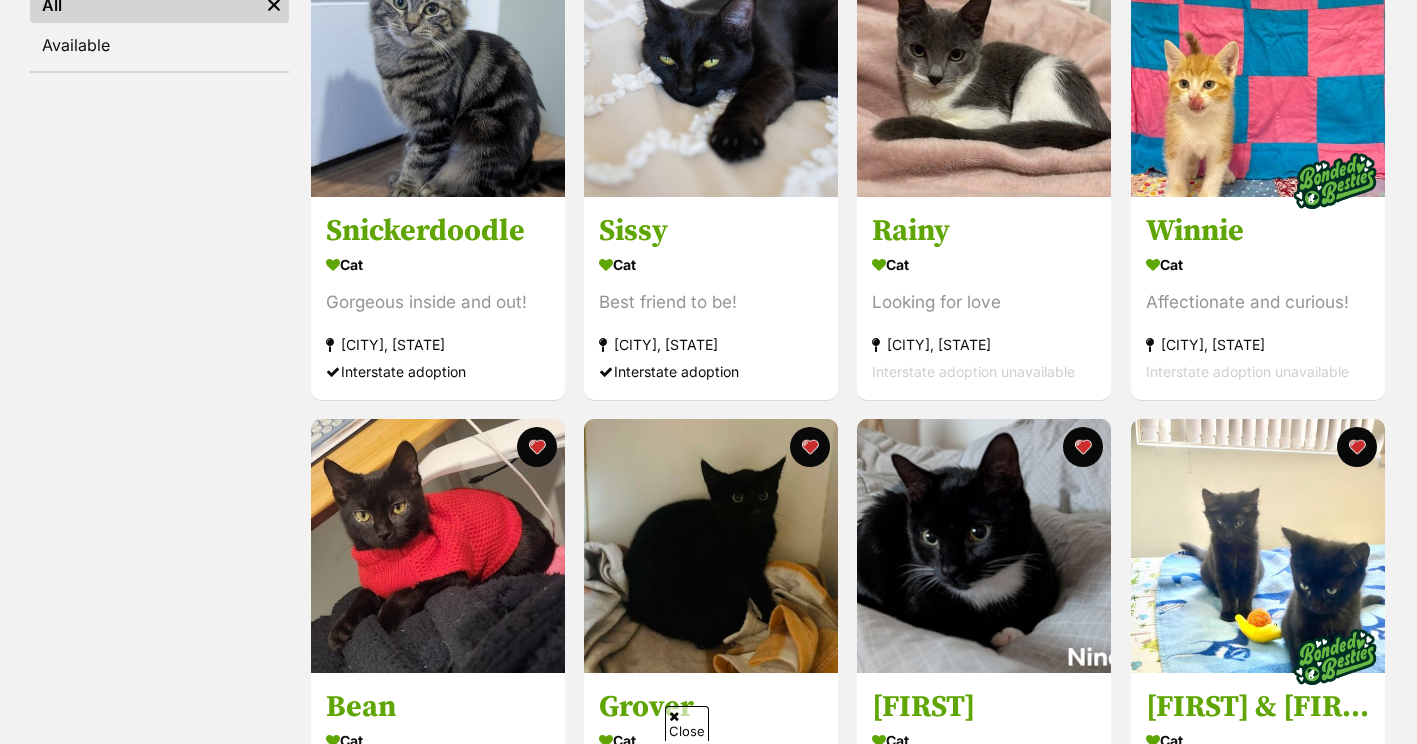 scroll, scrollTop: 0, scrollLeft: 0, axis: both 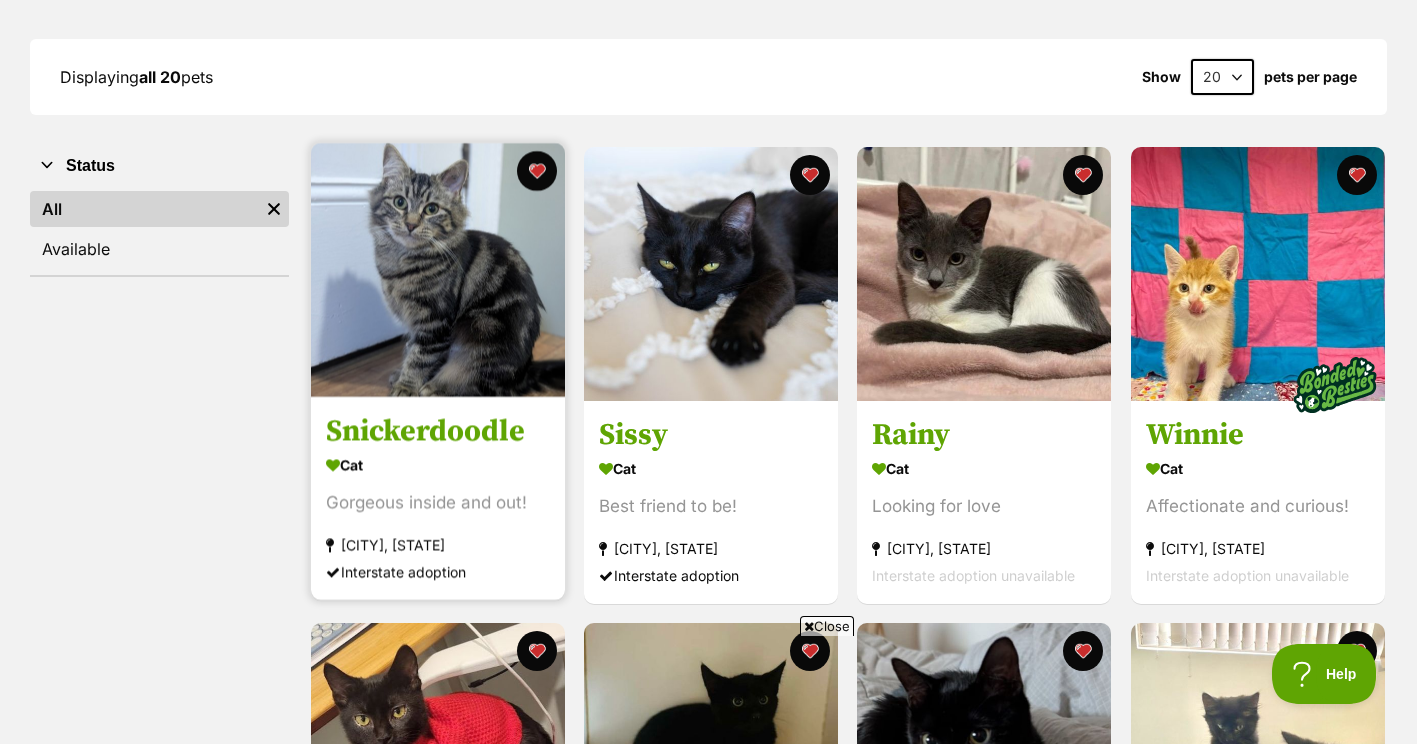 click at bounding box center (438, 270) 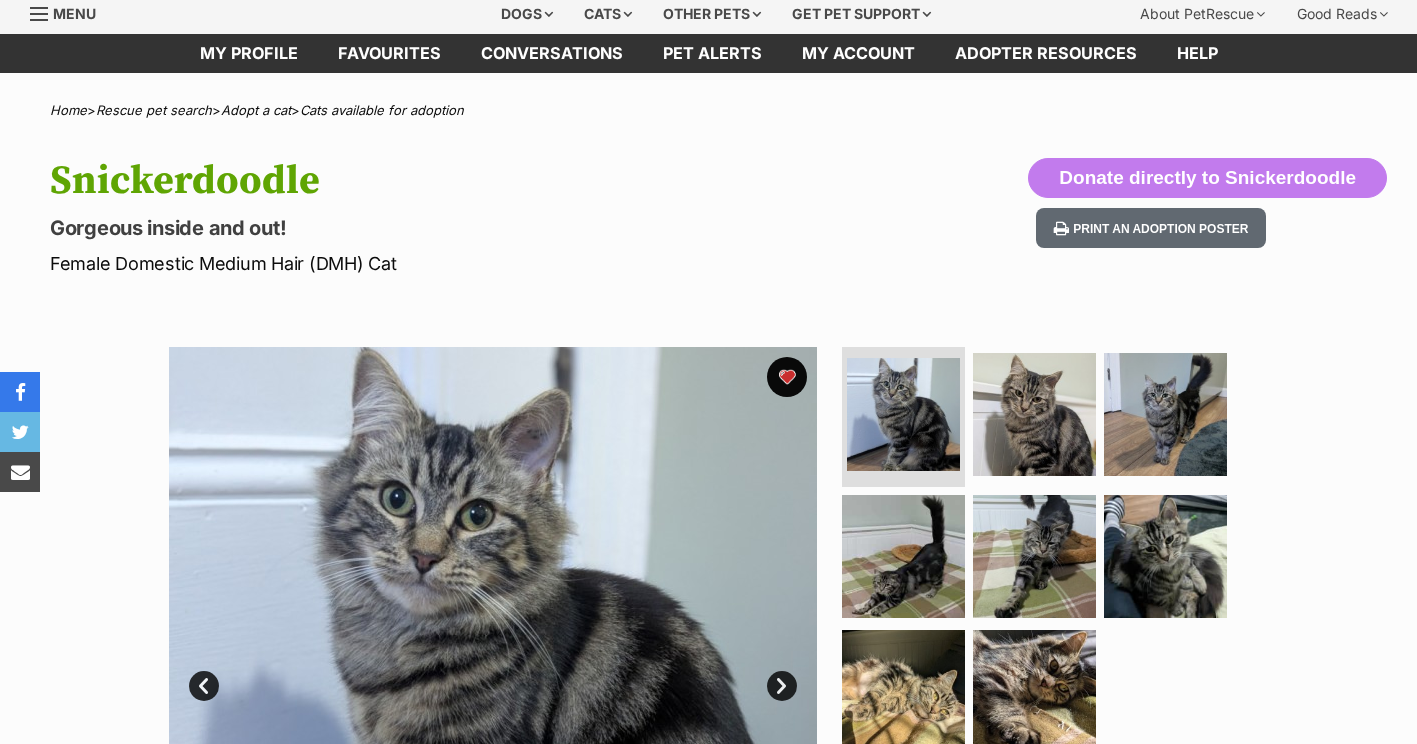 scroll, scrollTop: 0, scrollLeft: 0, axis: both 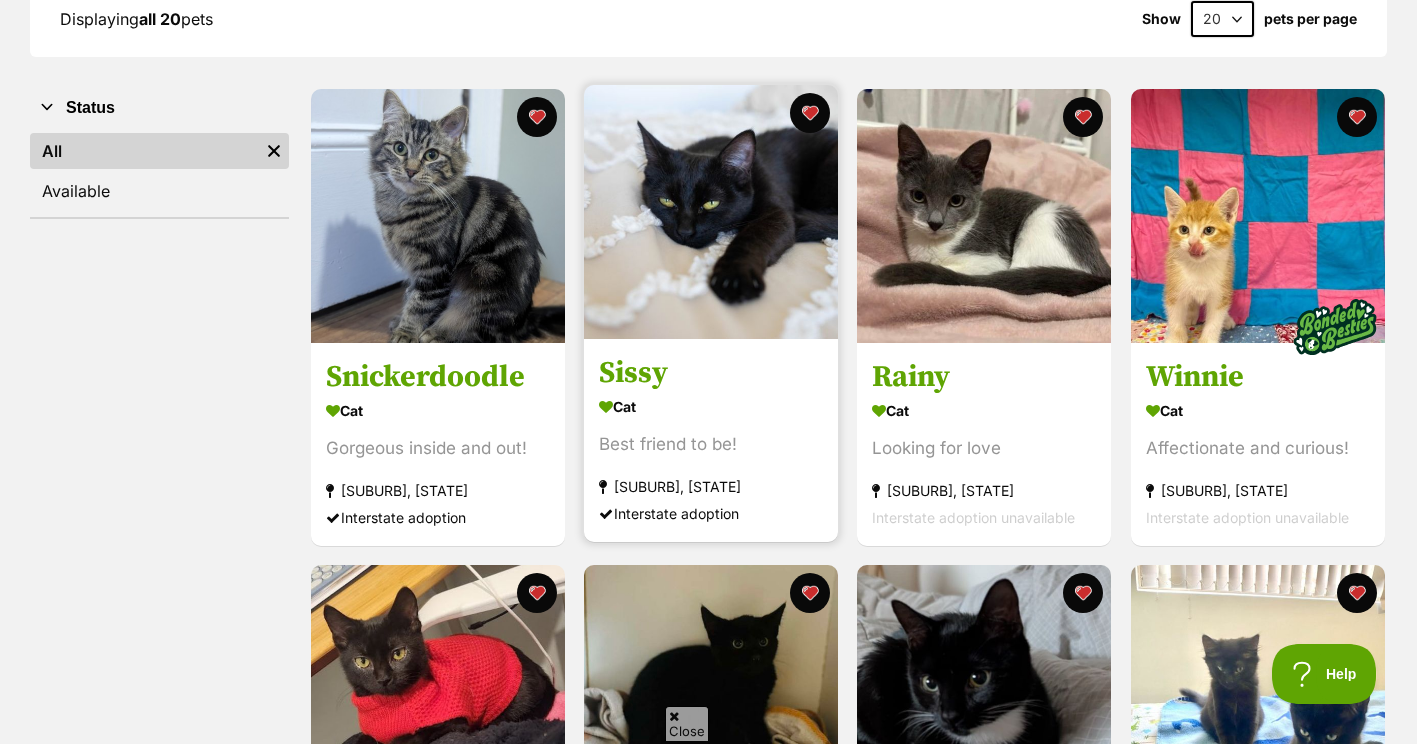 click at bounding box center [711, 212] 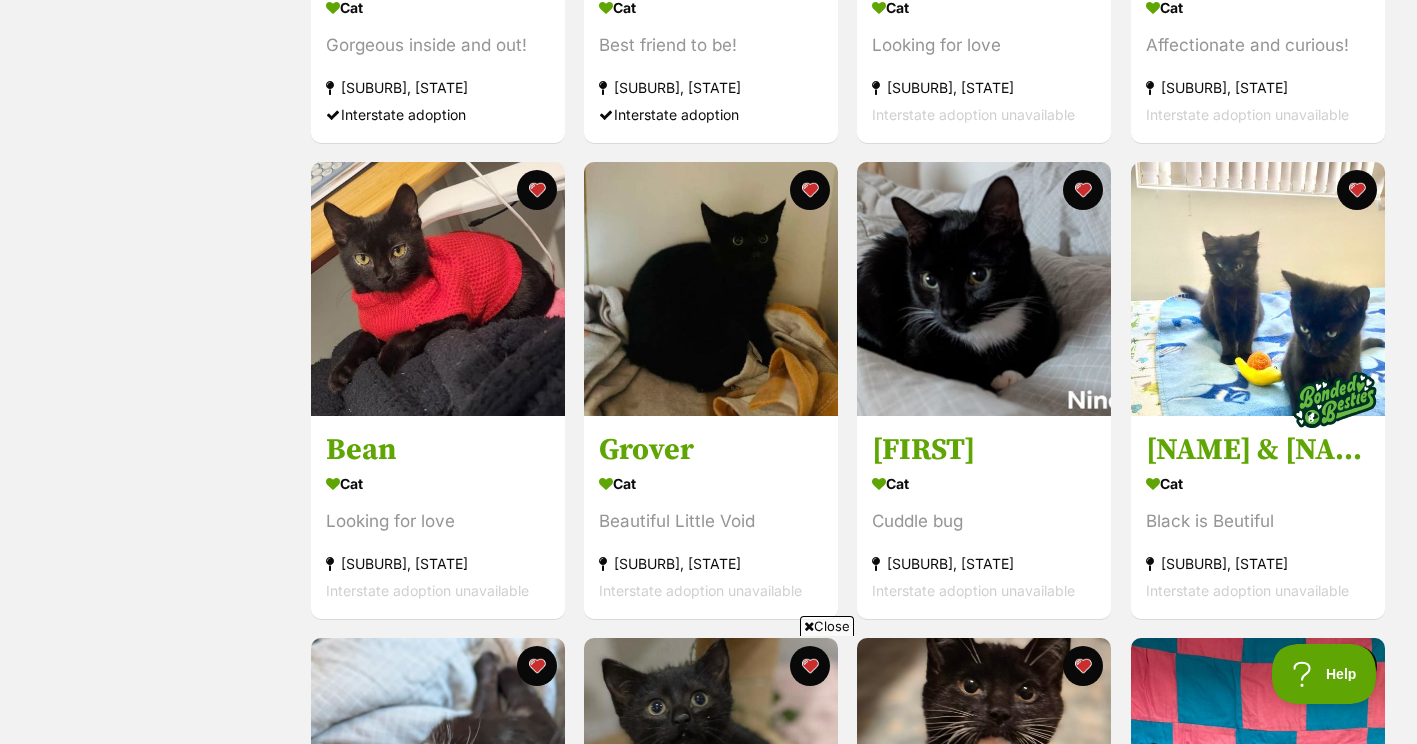 scroll, scrollTop: 724, scrollLeft: 0, axis: vertical 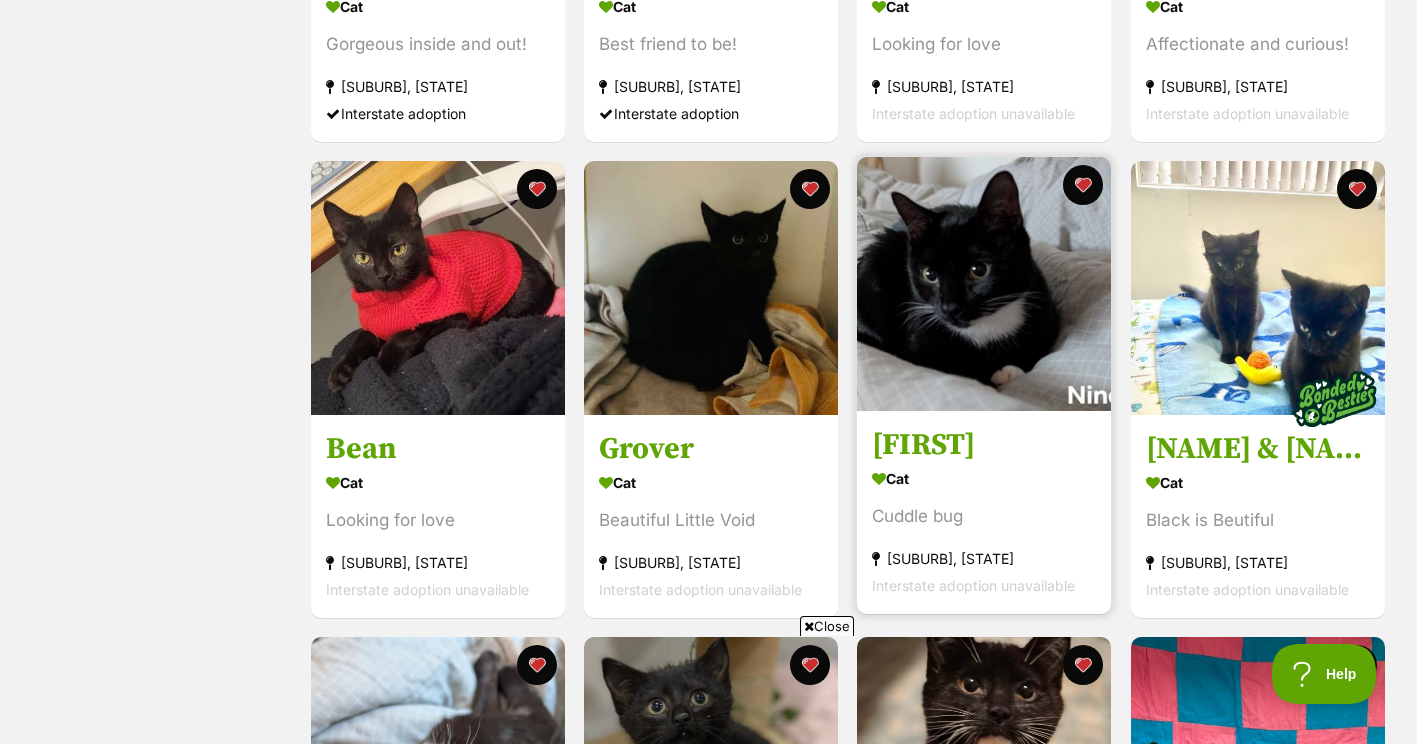 click on "Nina
Cat
Cuddle bug
Botany, NSW
Interstate adoption unavailable" at bounding box center [984, 385] 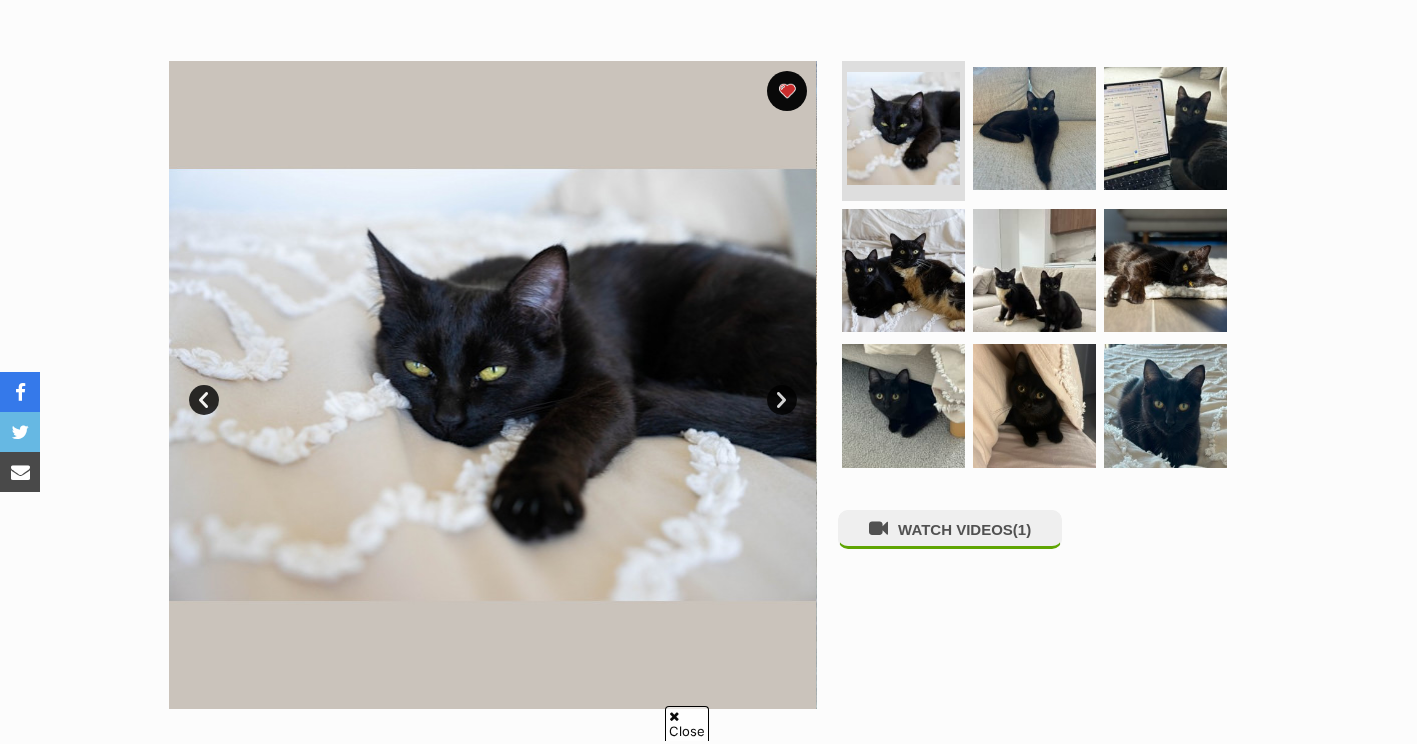scroll, scrollTop: 0, scrollLeft: 0, axis: both 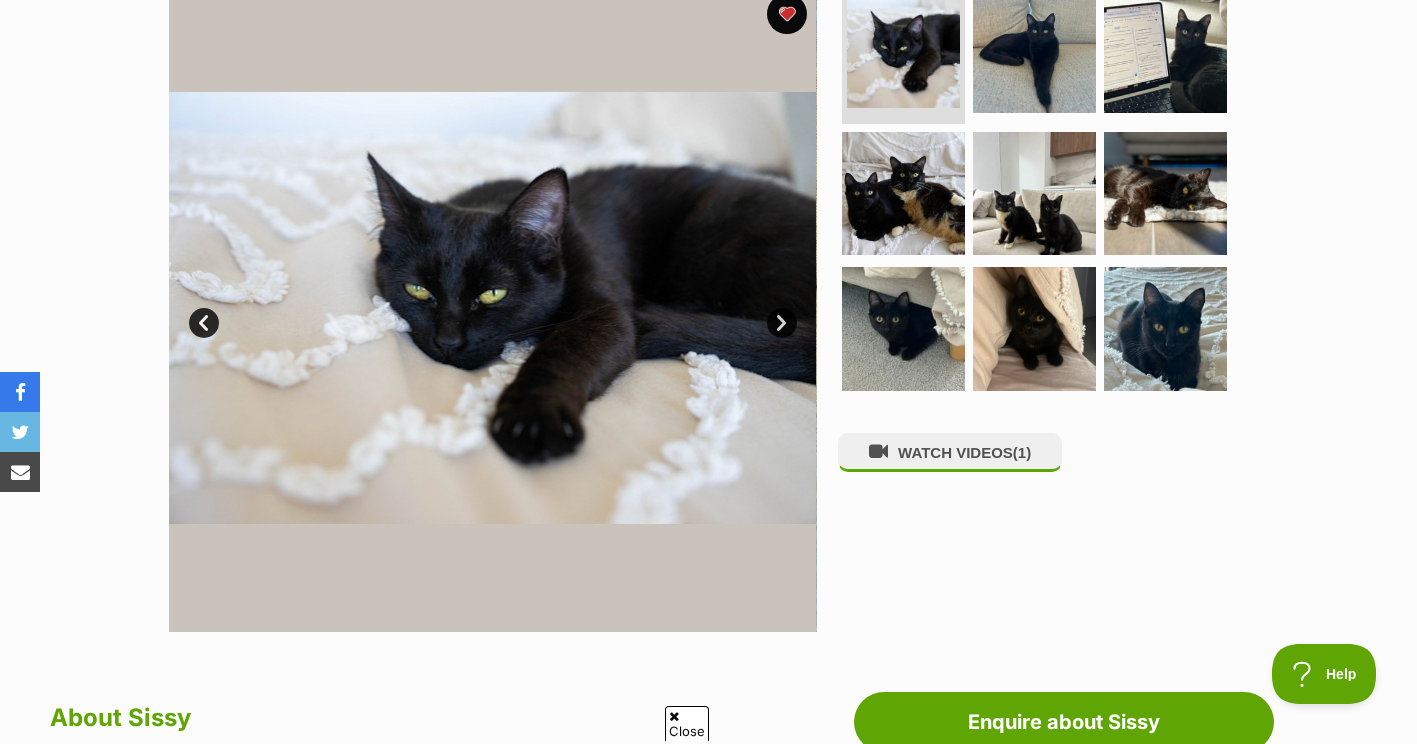 click on "Next" at bounding box center [782, 323] 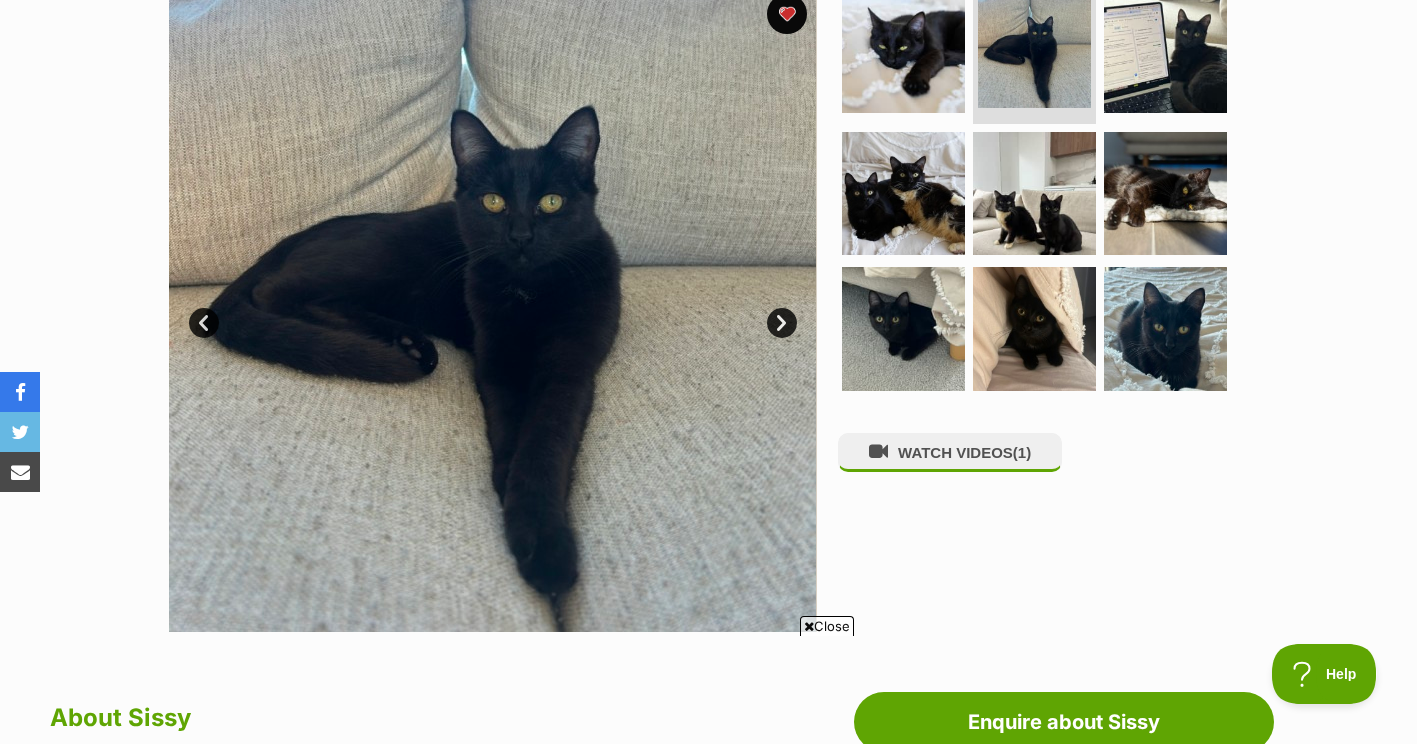 click on "Next" at bounding box center [782, 323] 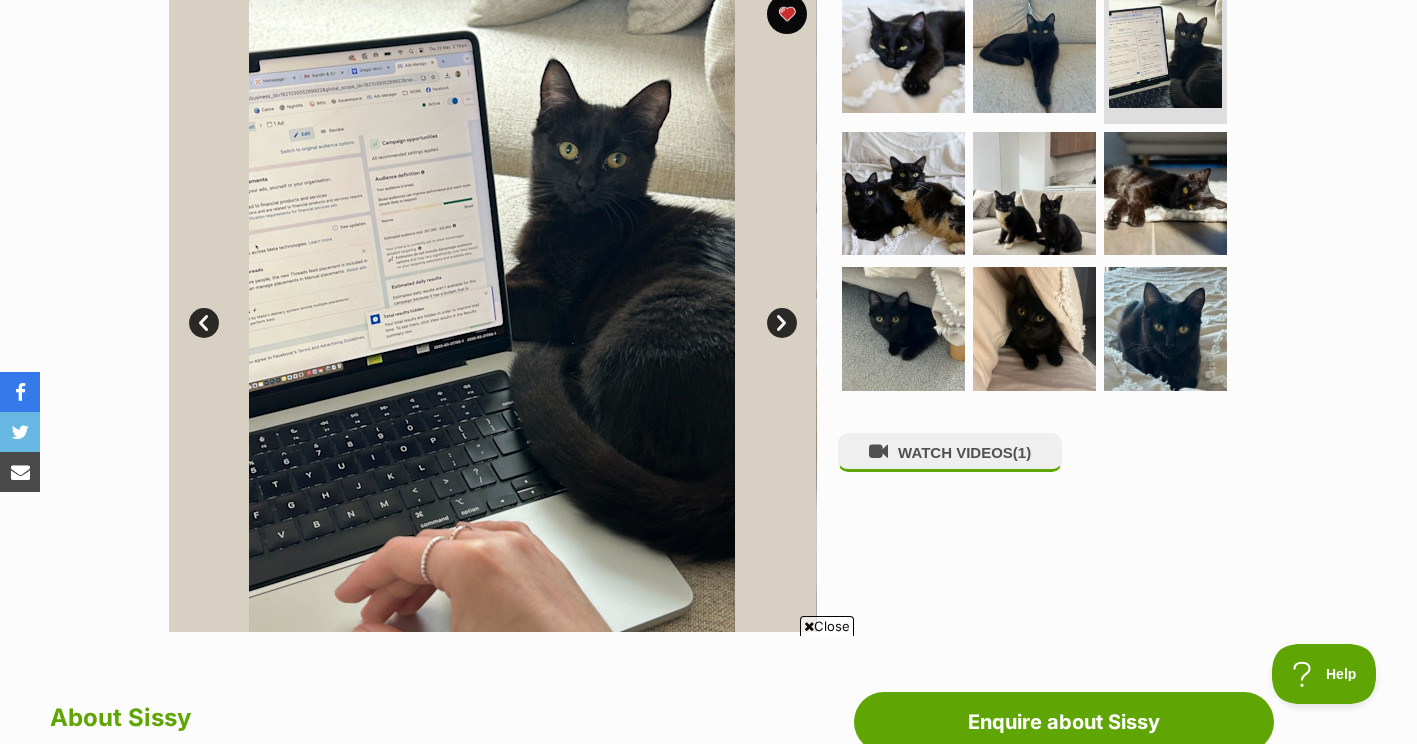 scroll, scrollTop: 0, scrollLeft: 0, axis: both 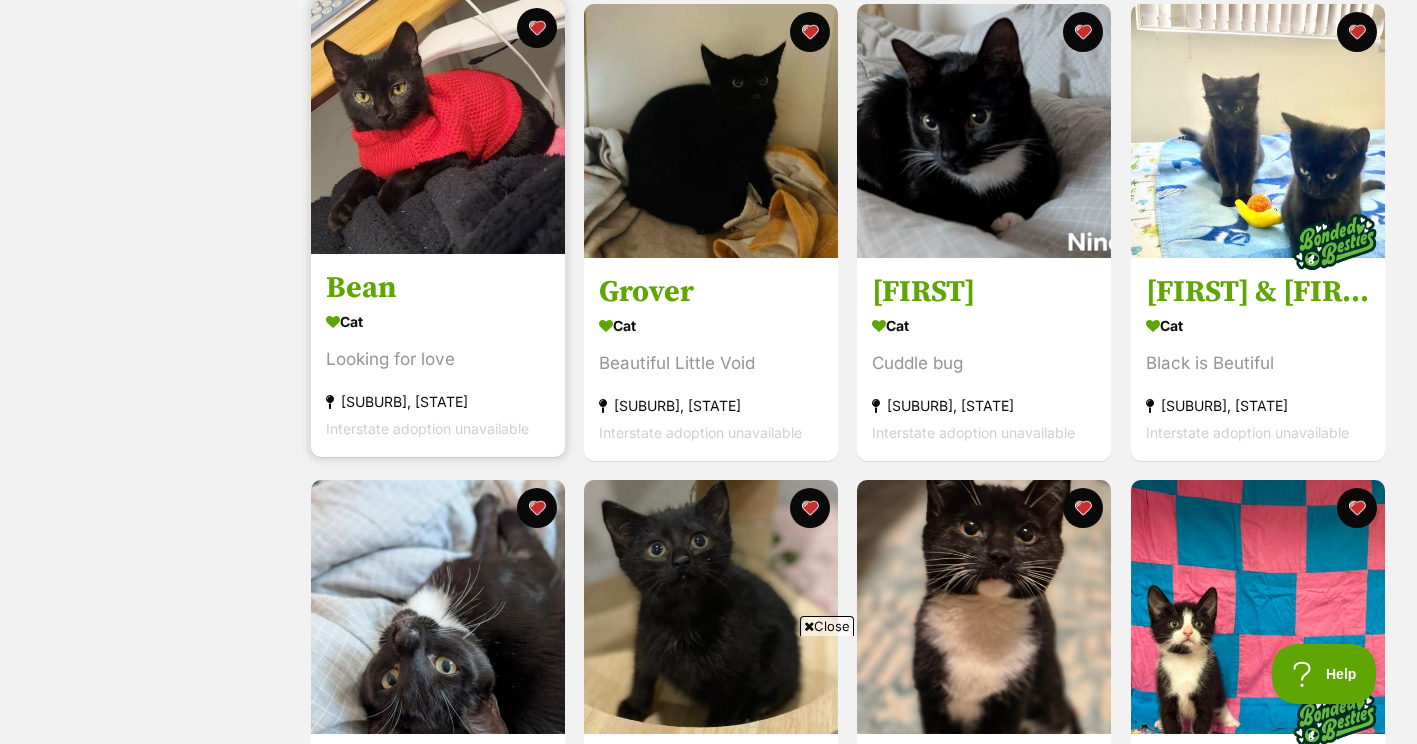 click at bounding box center [438, 127] 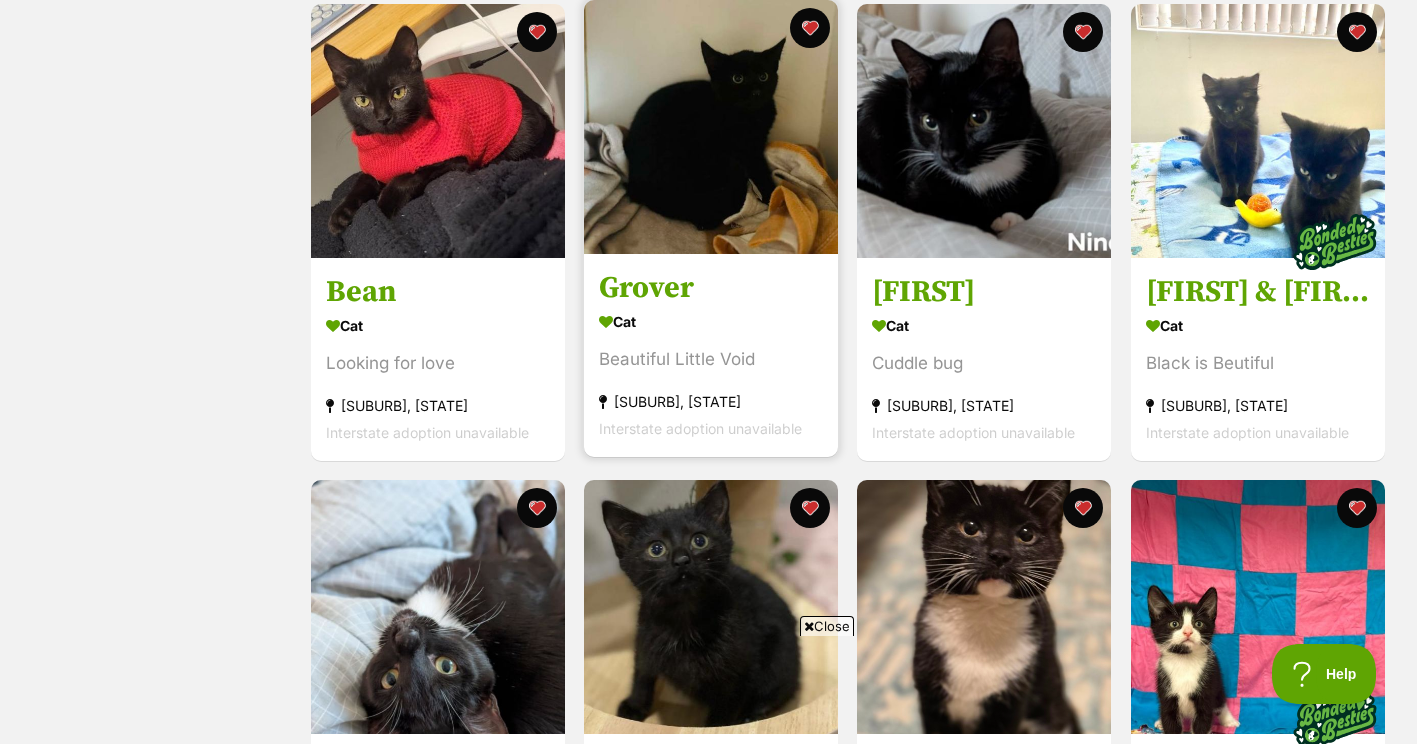 scroll, scrollTop: 928, scrollLeft: 0, axis: vertical 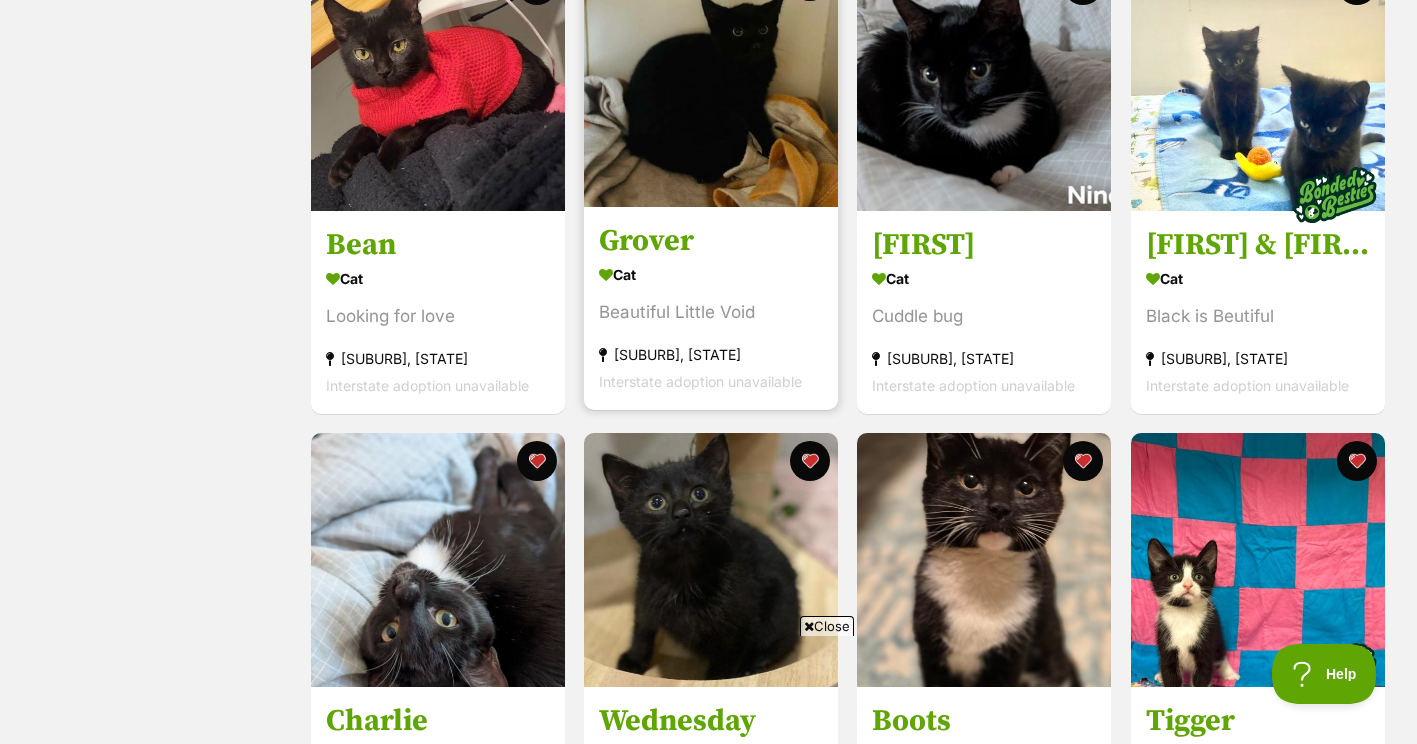 click on "Grover
Cat
Beautiful Little Void
Taren Point, NSW
Interstate adoption unavailable" at bounding box center [711, 308] 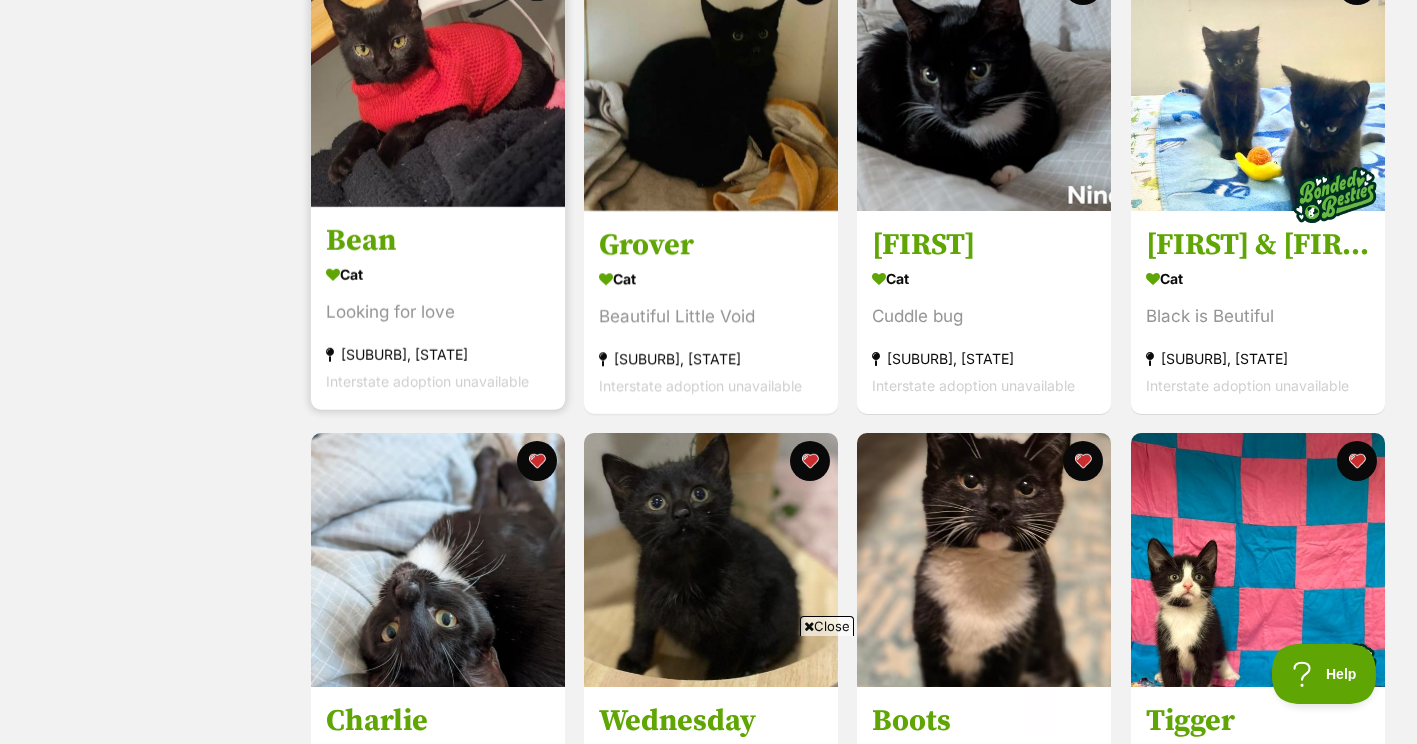 scroll, scrollTop: 0, scrollLeft: 0, axis: both 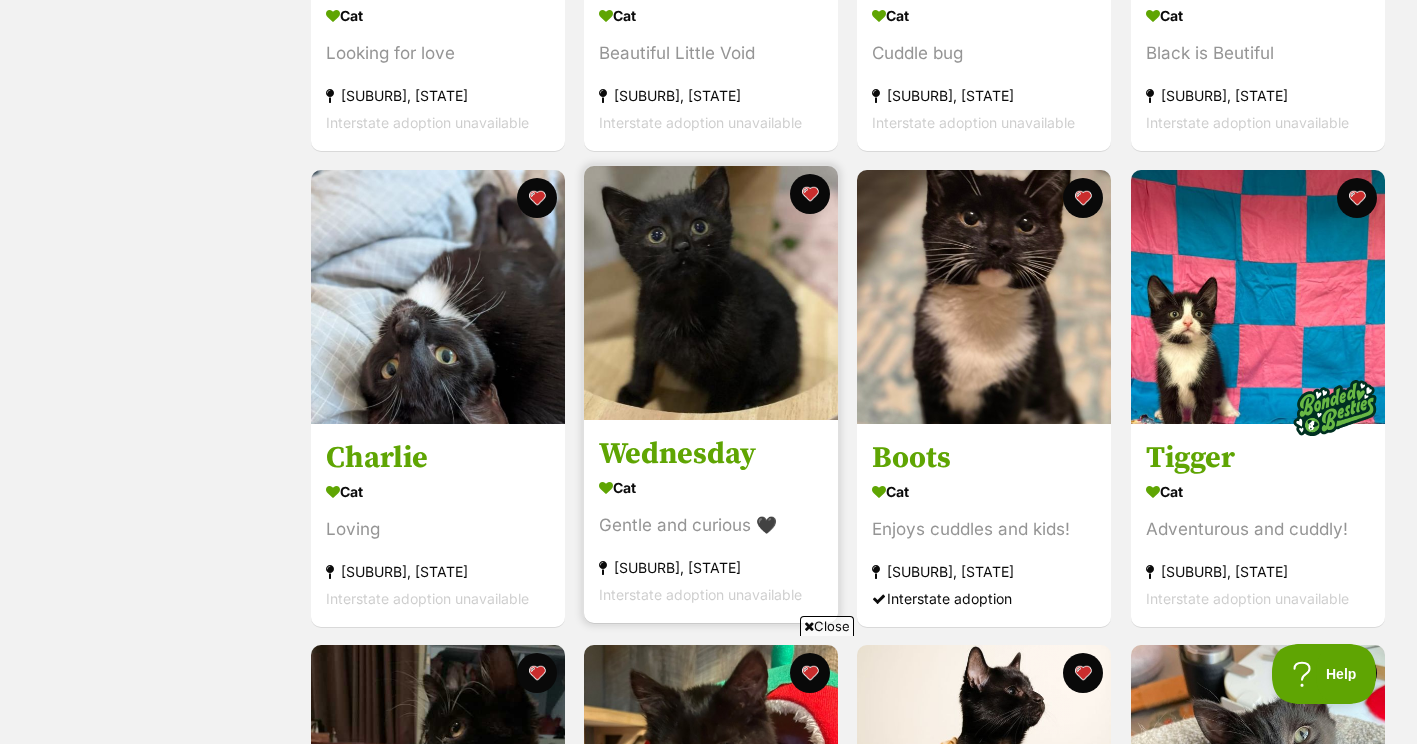 click at bounding box center (711, 293) 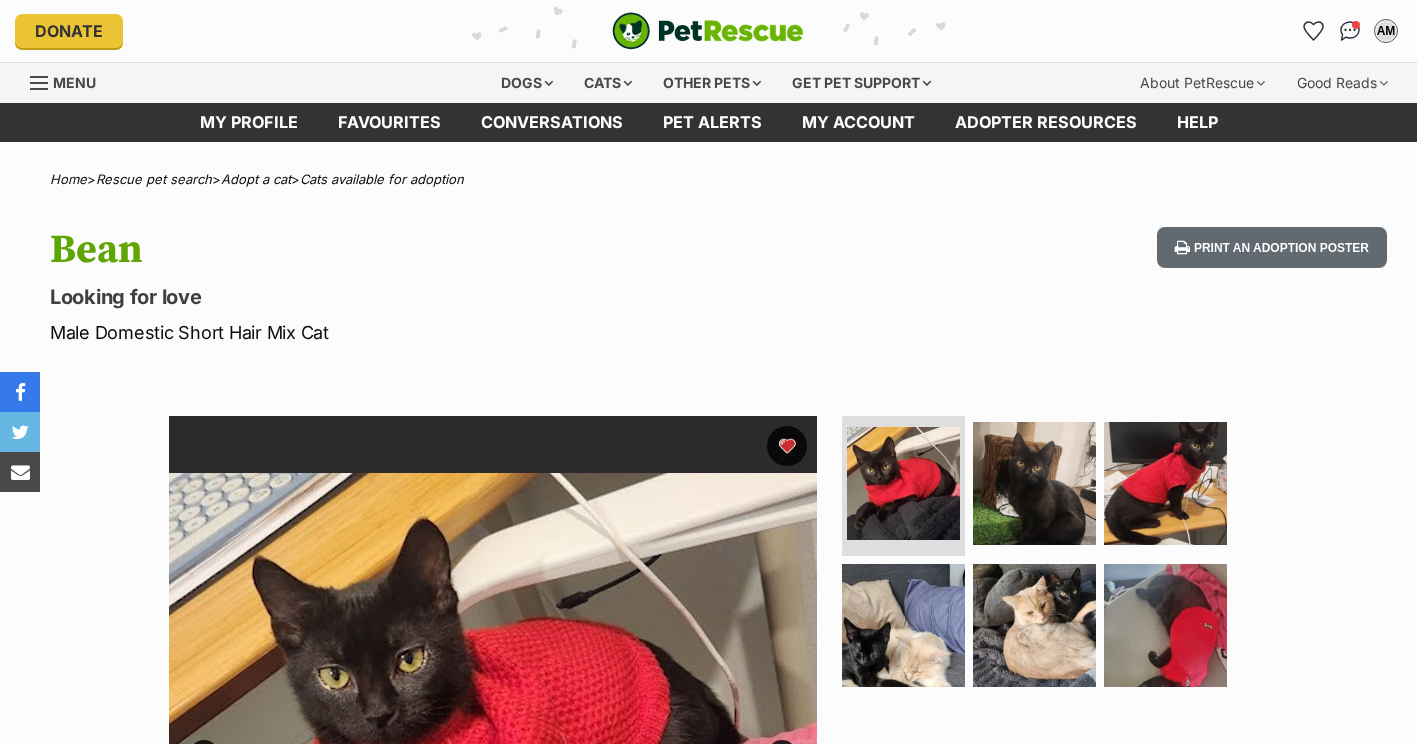 scroll, scrollTop: 0, scrollLeft: 0, axis: both 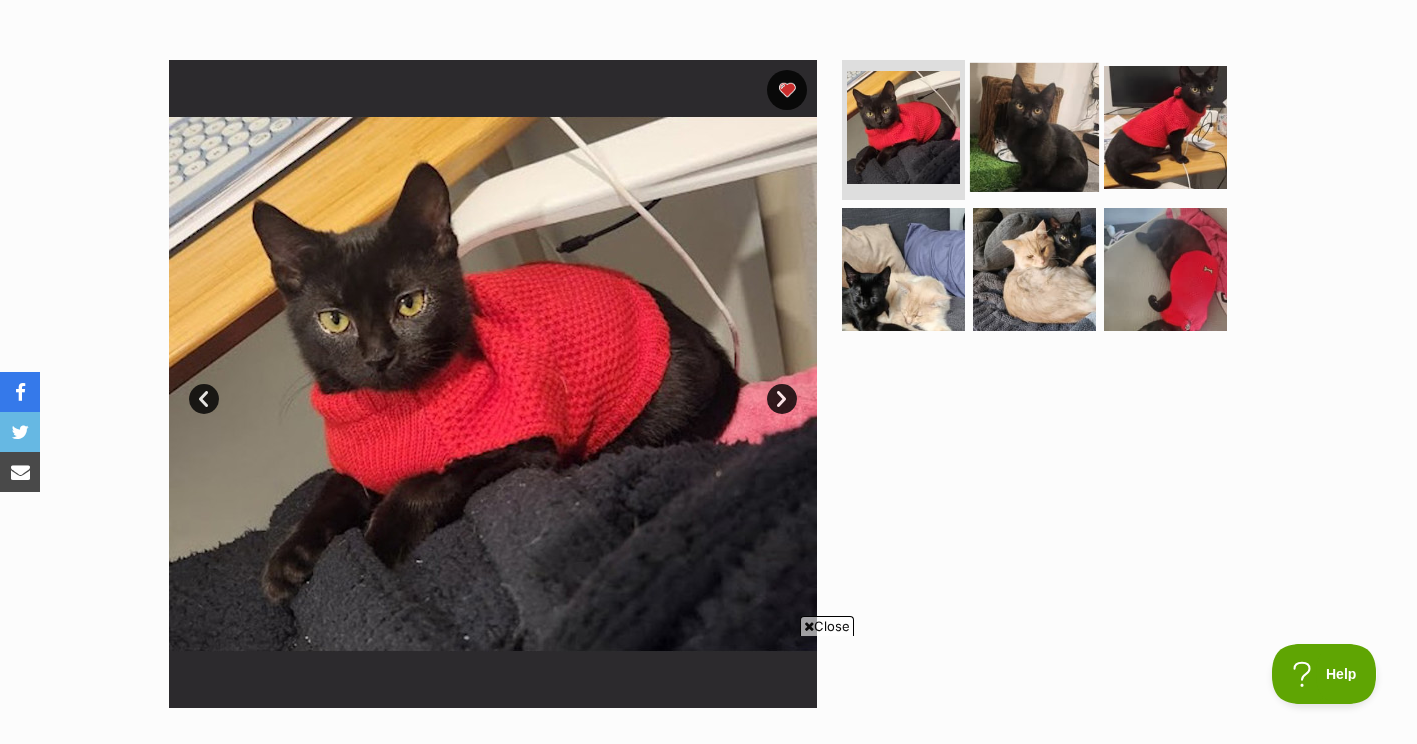 click at bounding box center [1034, 127] 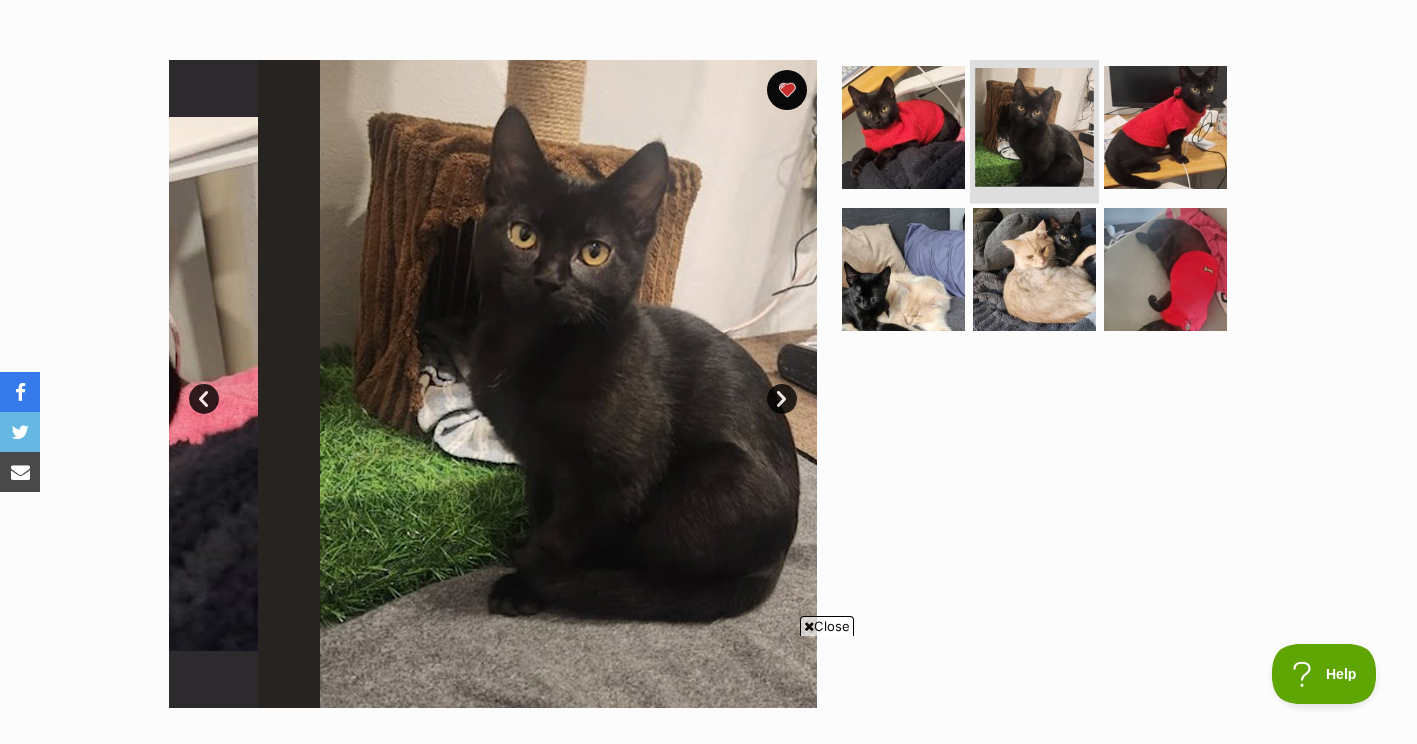 scroll, scrollTop: 0, scrollLeft: 0, axis: both 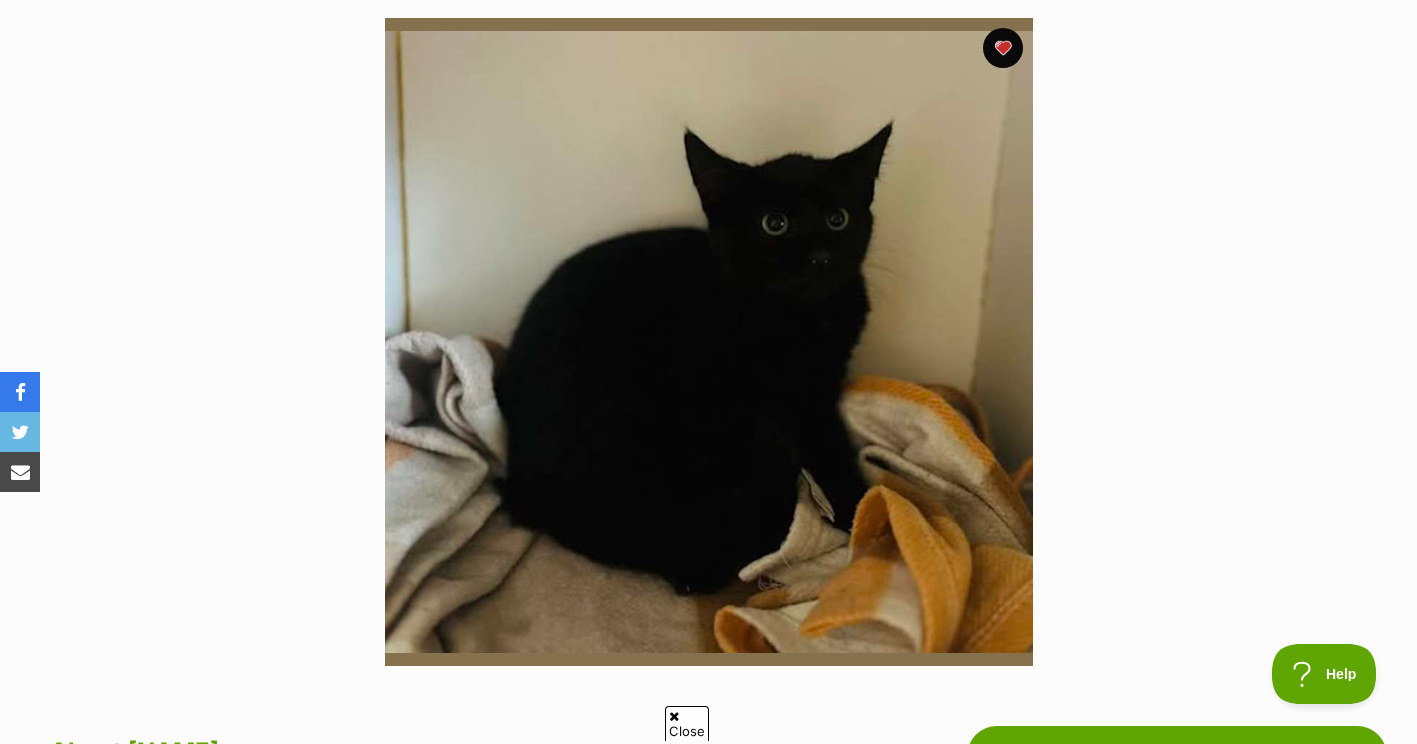 click at bounding box center (709, 342) 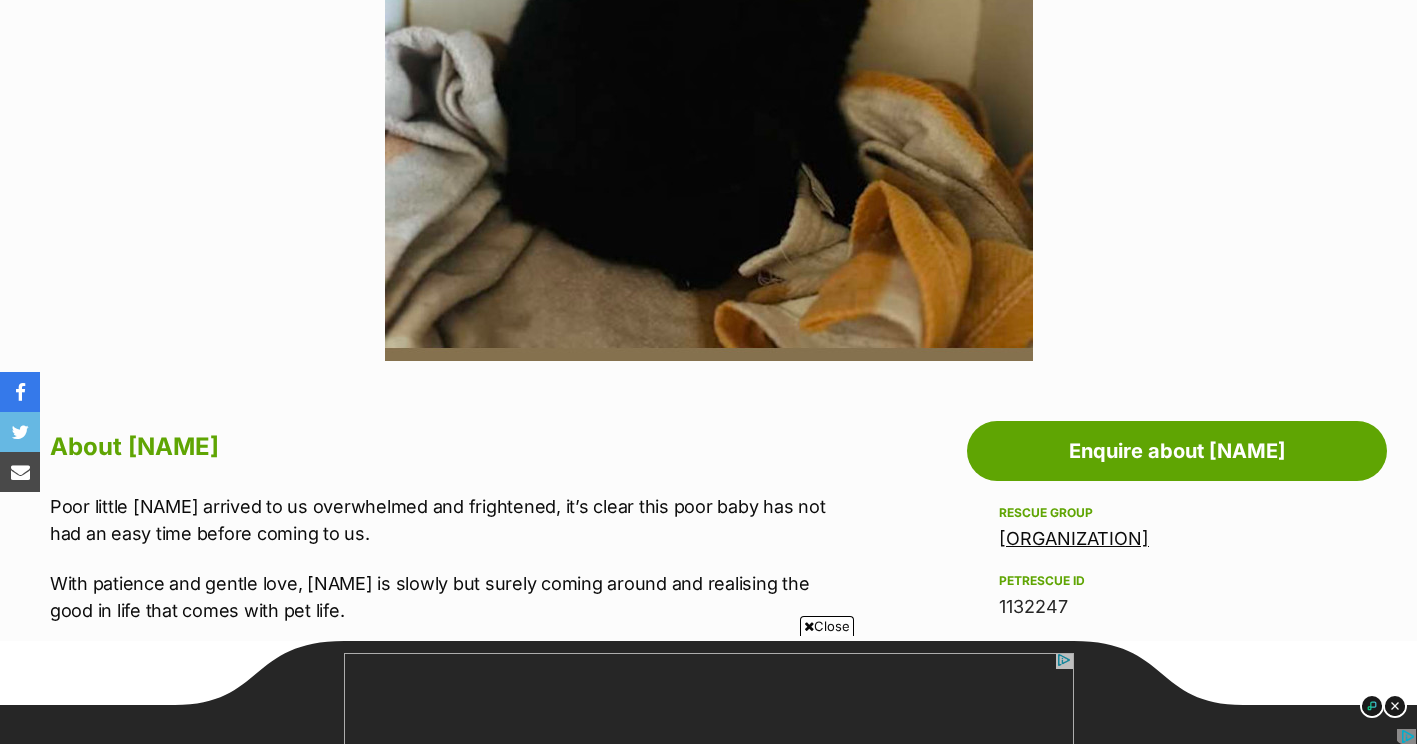 scroll, scrollTop: 732, scrollLeft: 0, axis: vertical 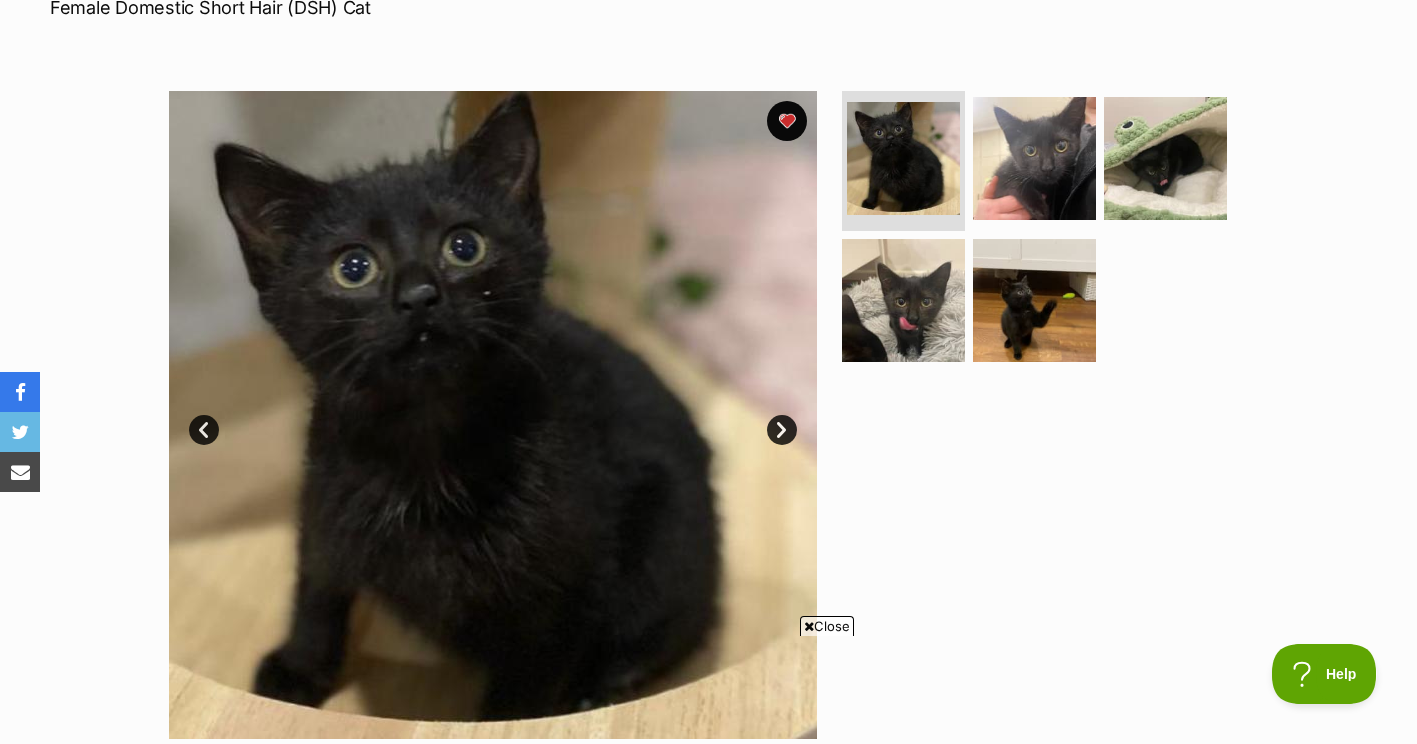 click at bounding box center [493, 415] 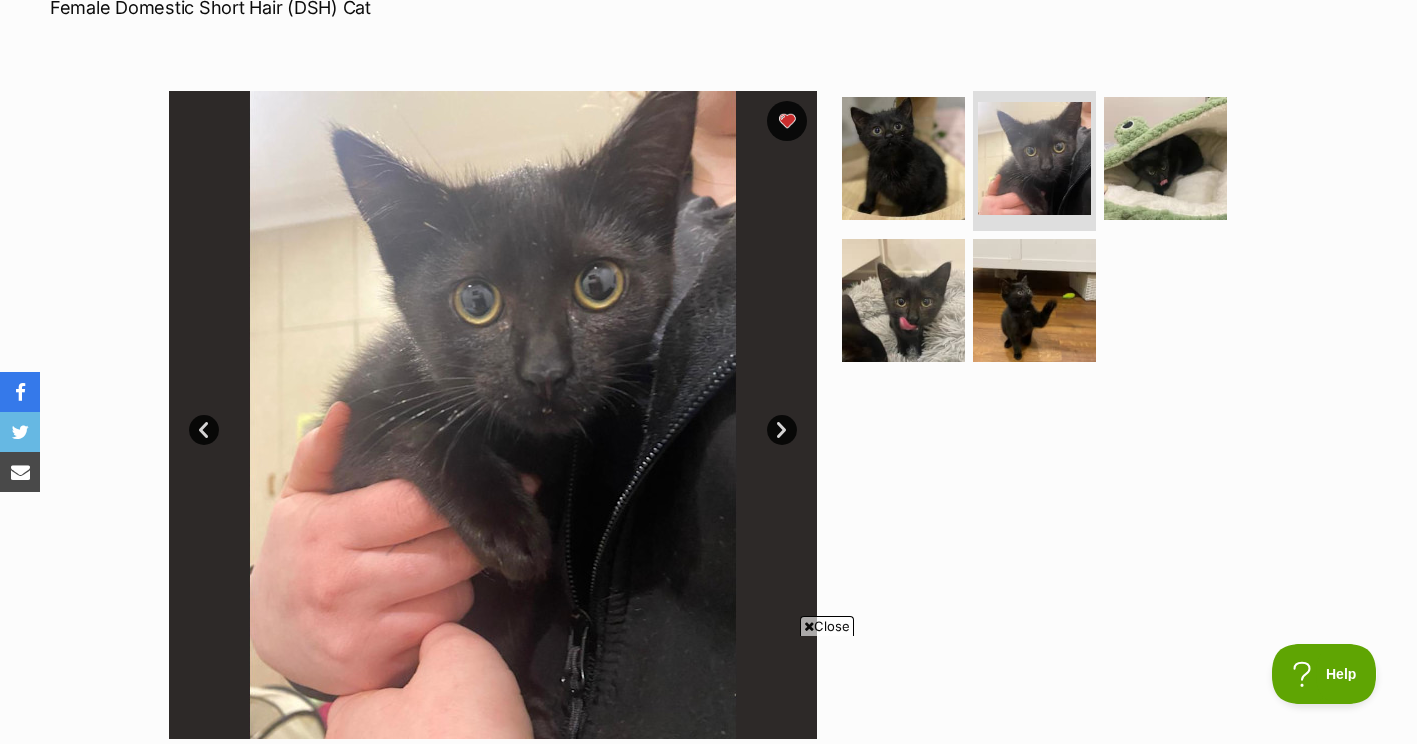 click on "Next" at bounding box center (782, 430) 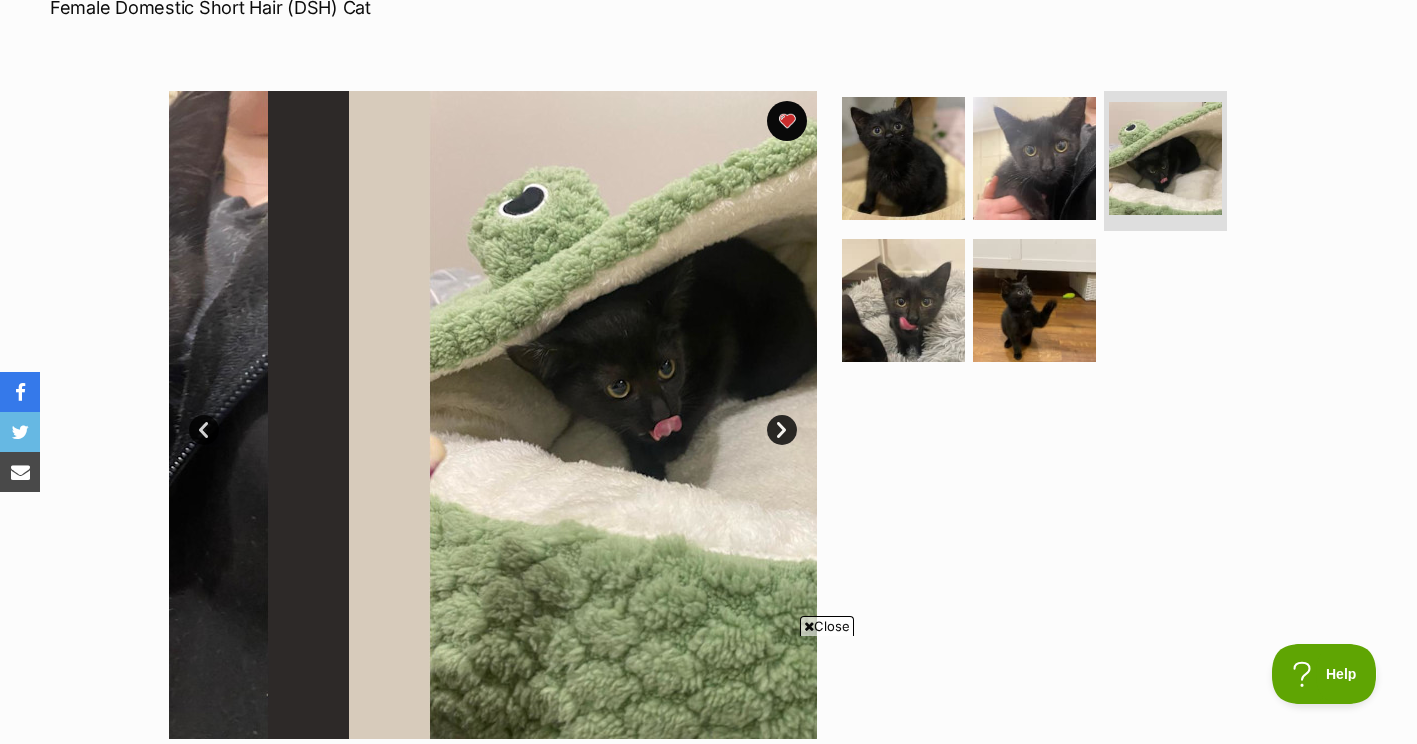 click on "Next" at bounding box center (782, 430) 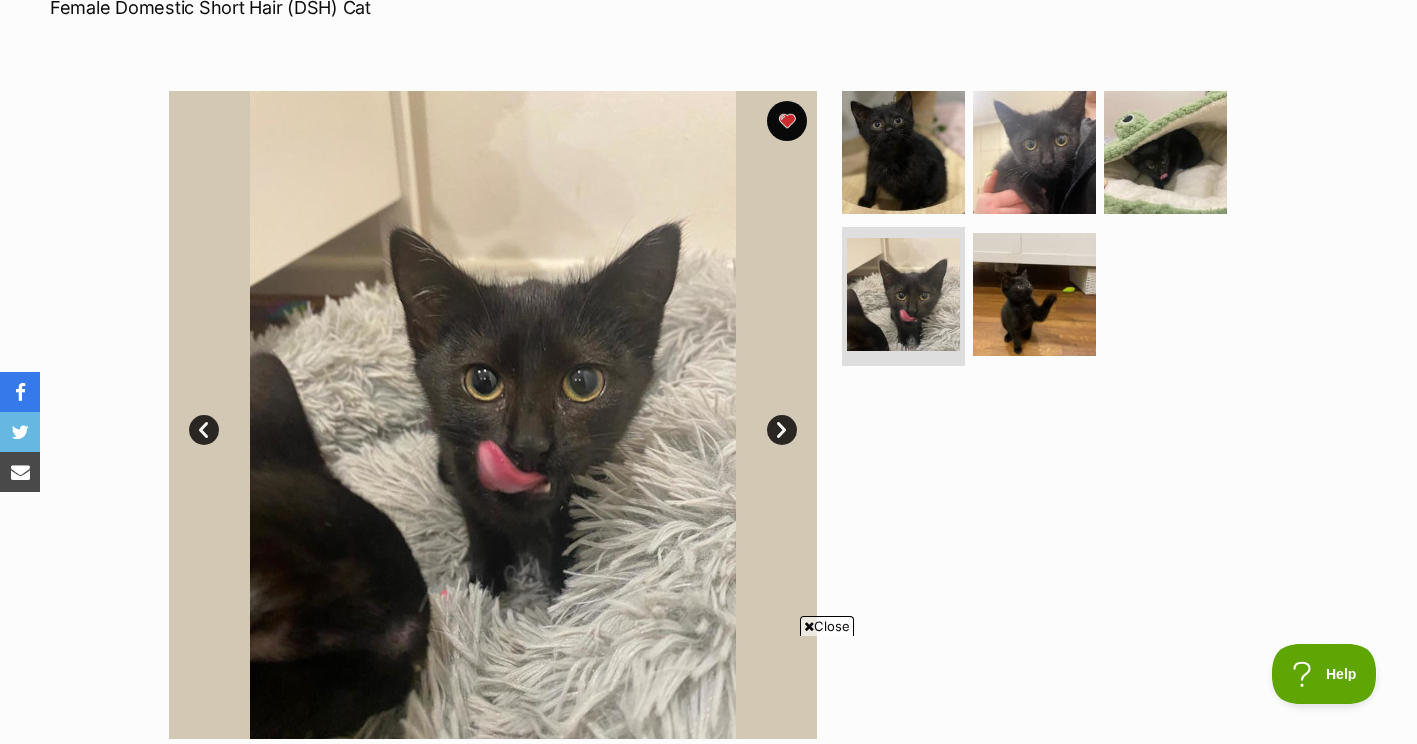 scroll, scrollTop: 0, scrollLeft: 0, axis: both 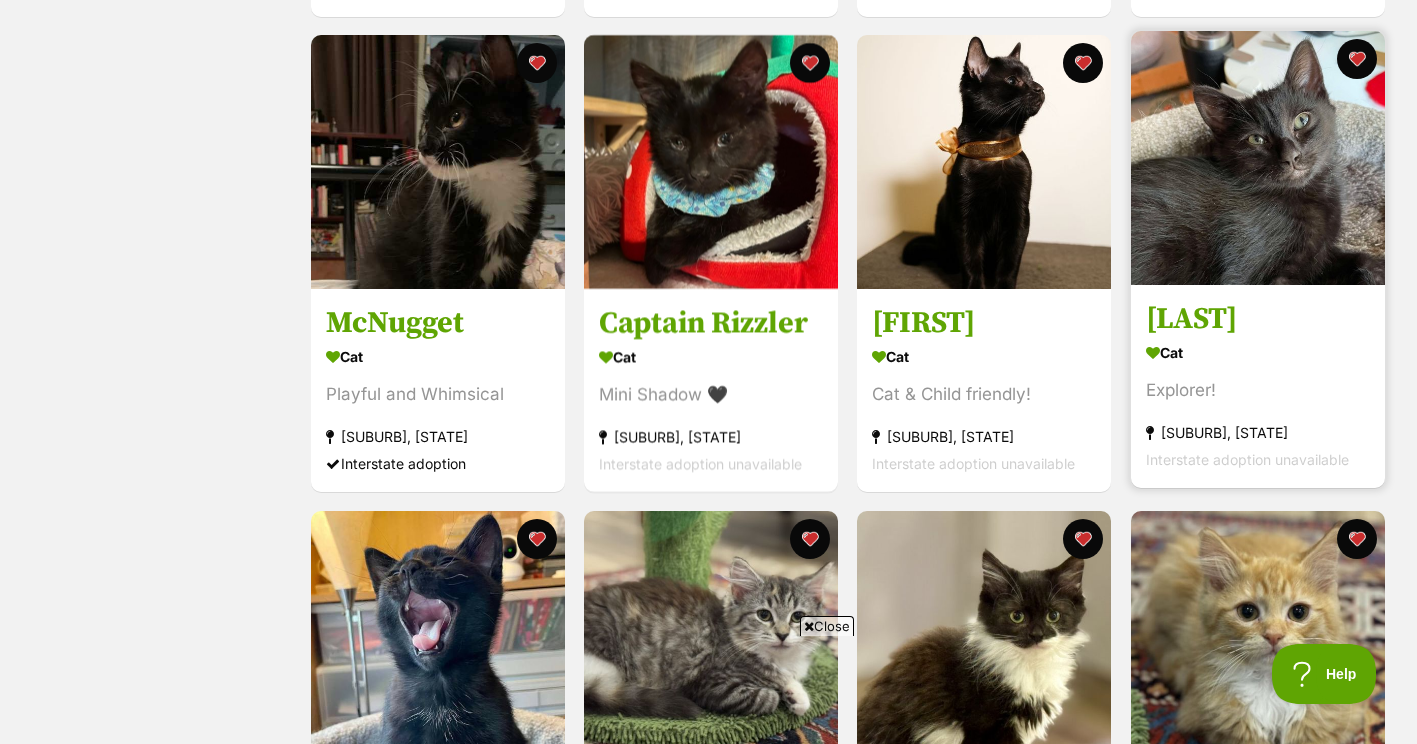 click at bounding box center (1258, 158) 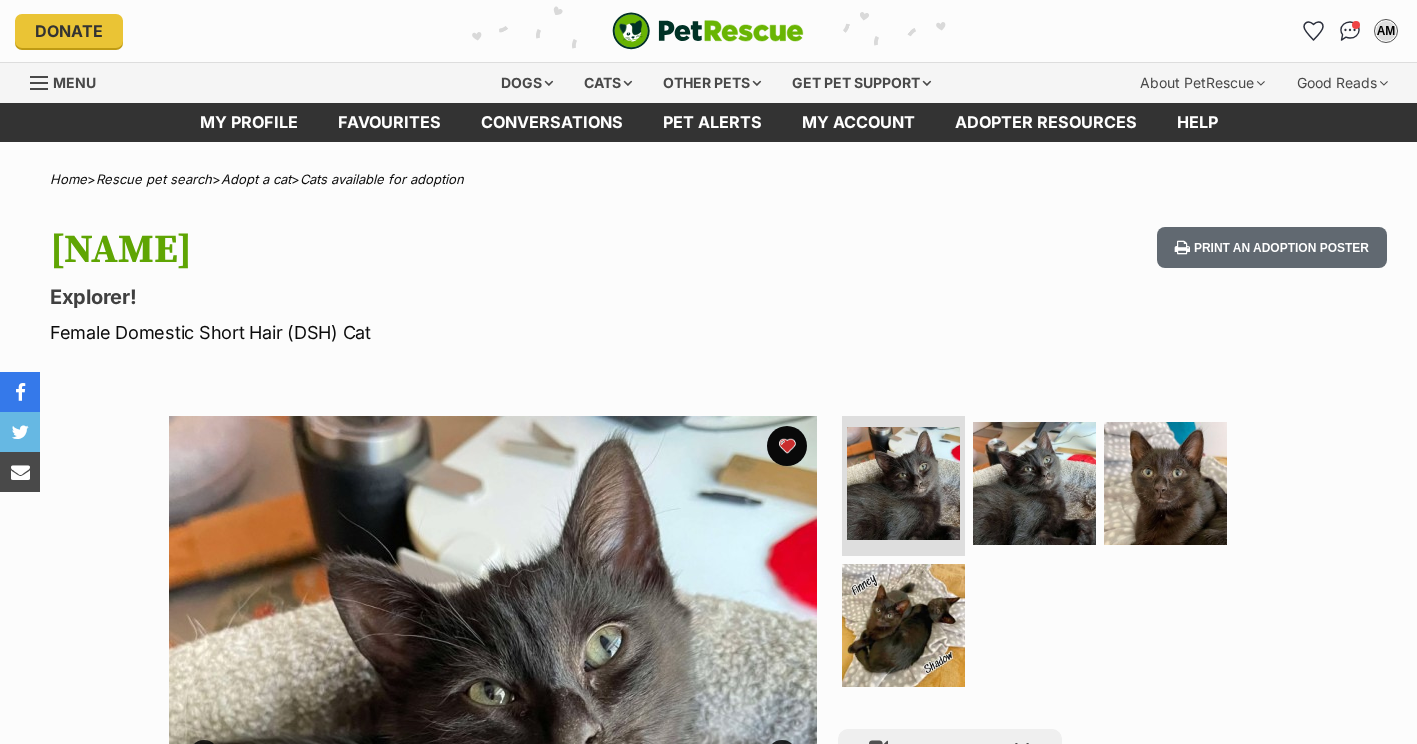 scroll, scrollTop: 215, scrollLeft: 0, axis: vertical 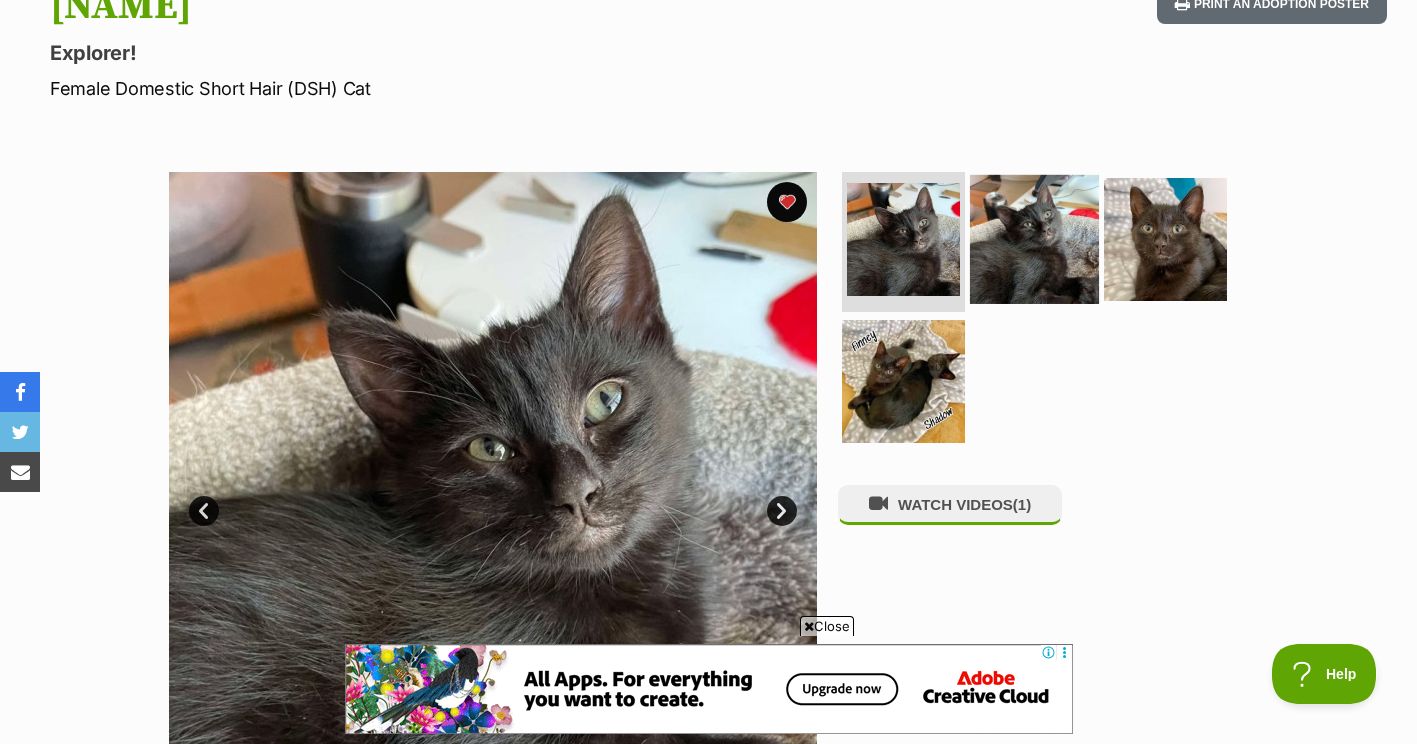 click at bounding box center (1034, 239) 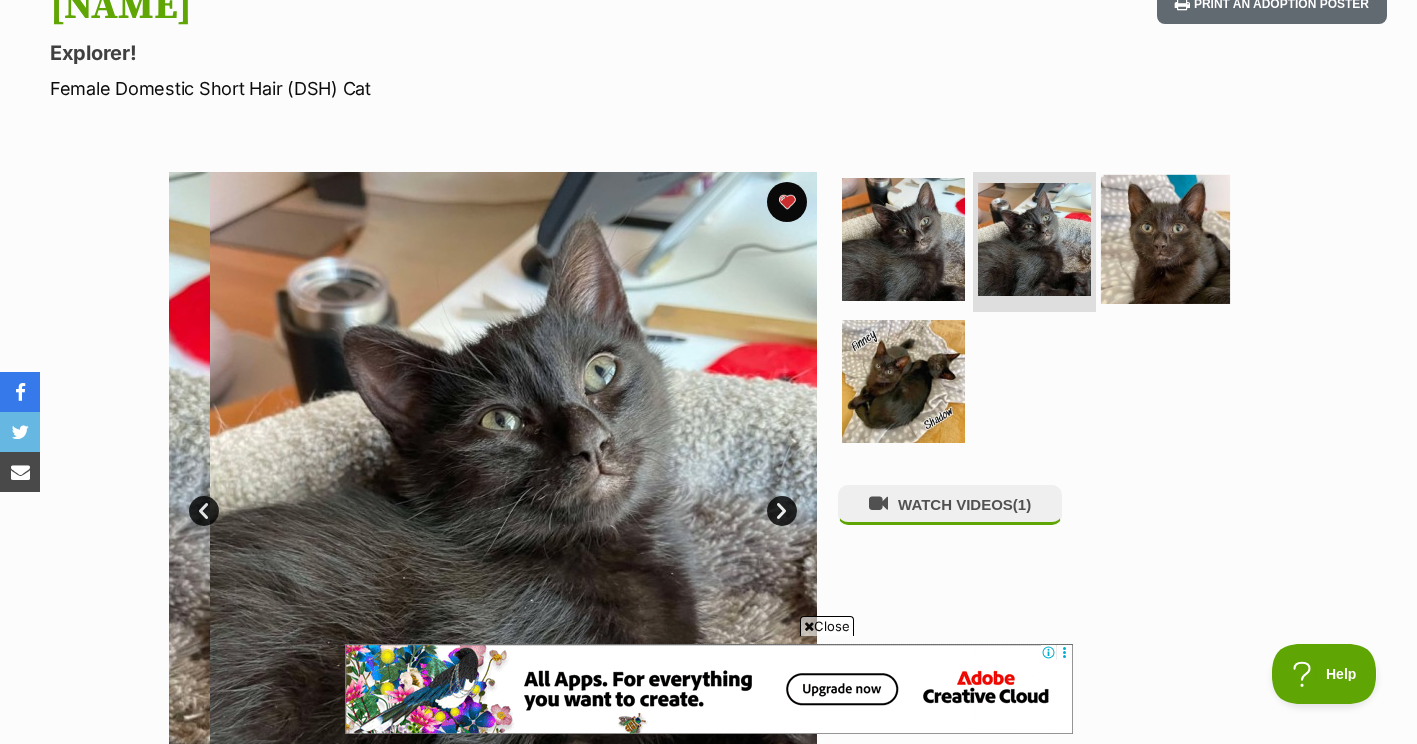 scroll, scrollTop: 0, scrollLeft: 0, axis: both 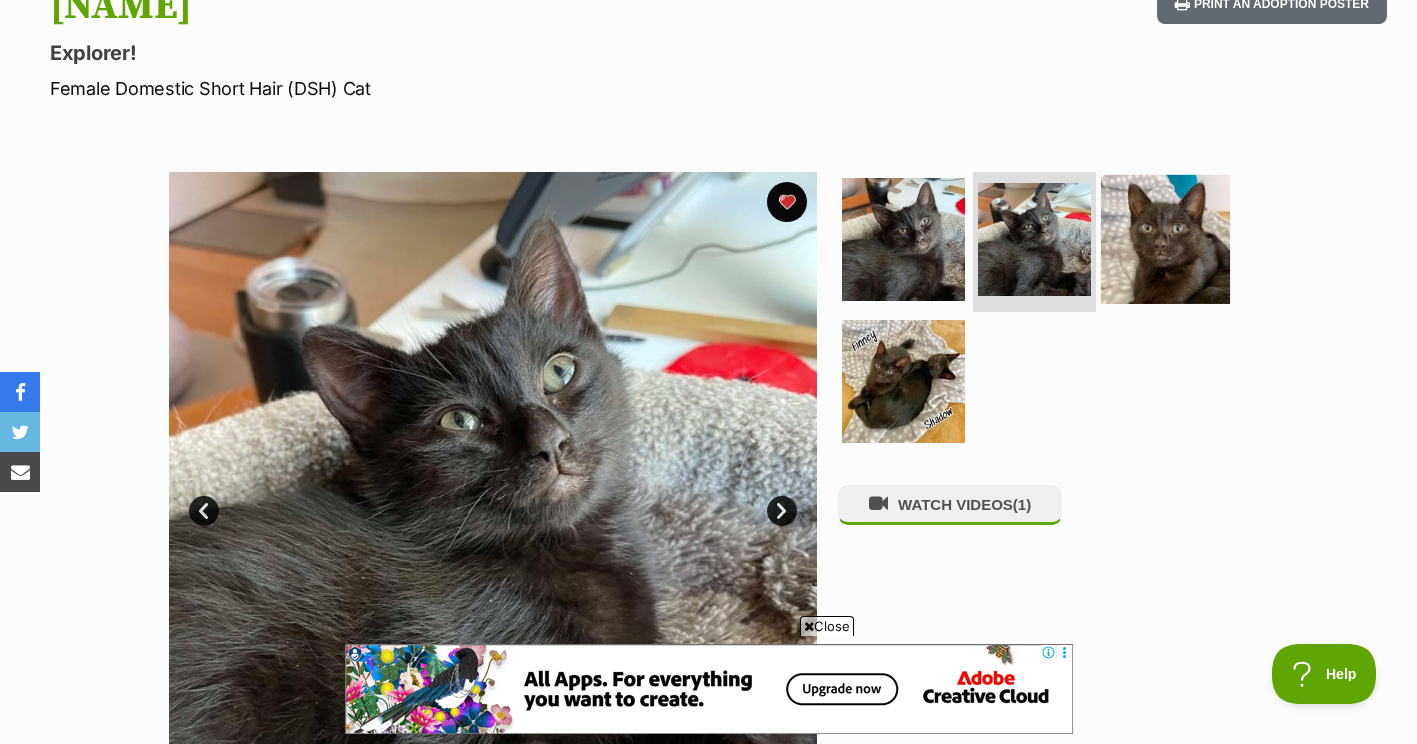 click at bounding box center (1165, 239) 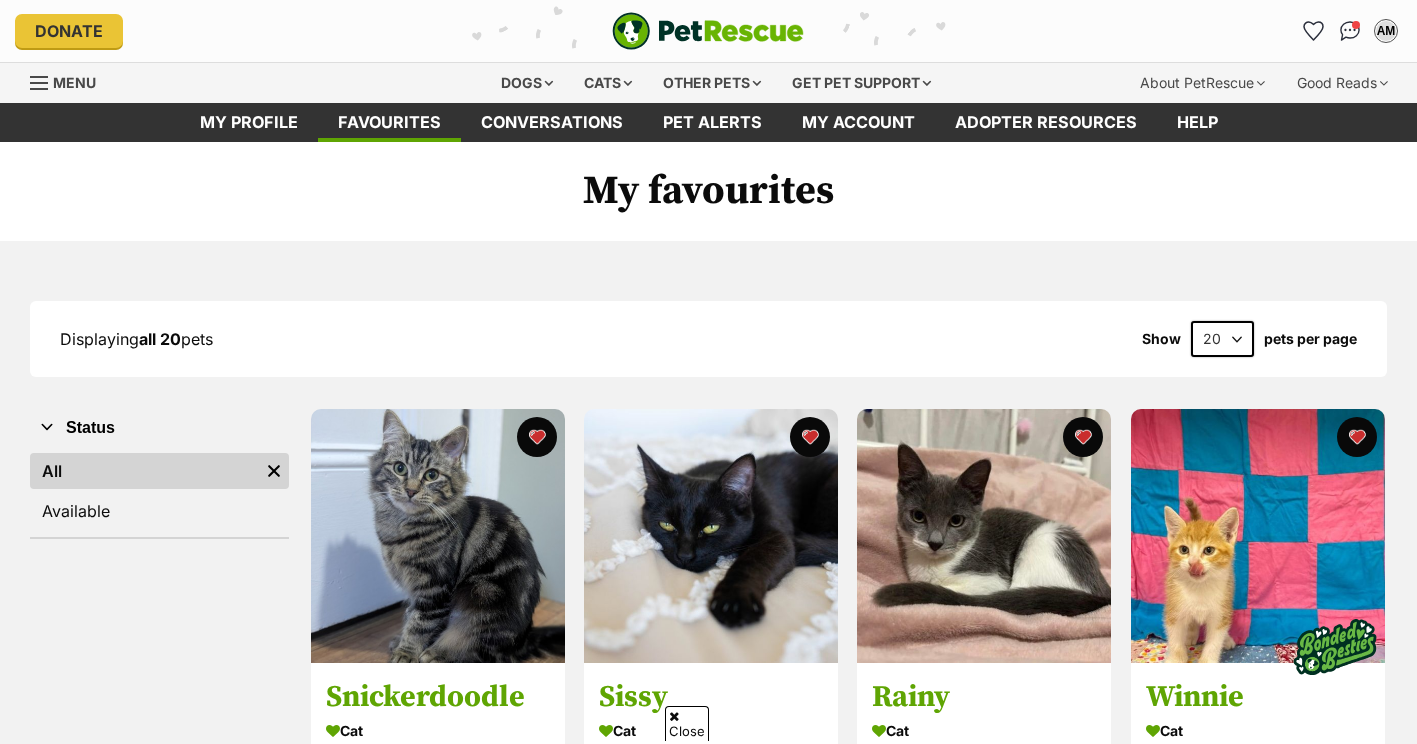 scroll, scrollTop: 3000, scrollLeft: 0, axis: vertical 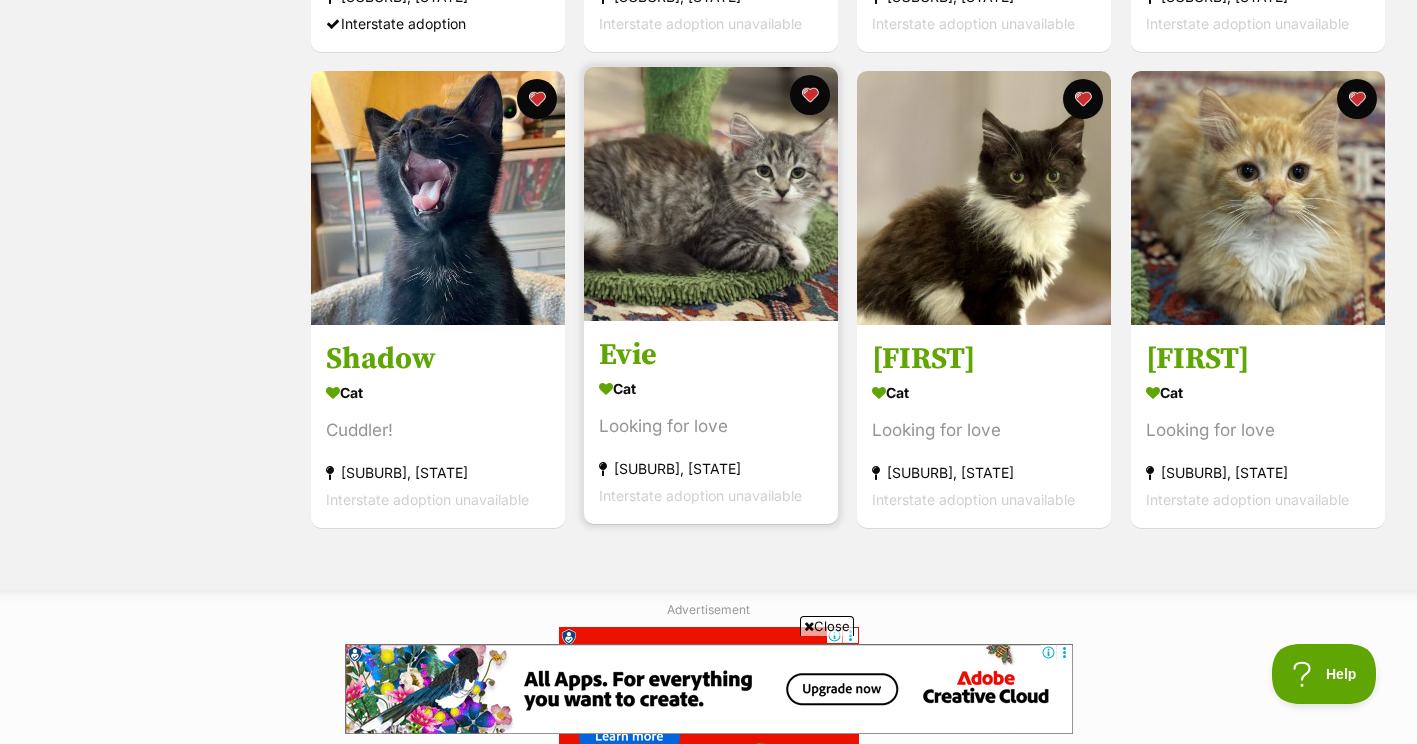 click at bounding box center [711, 194] 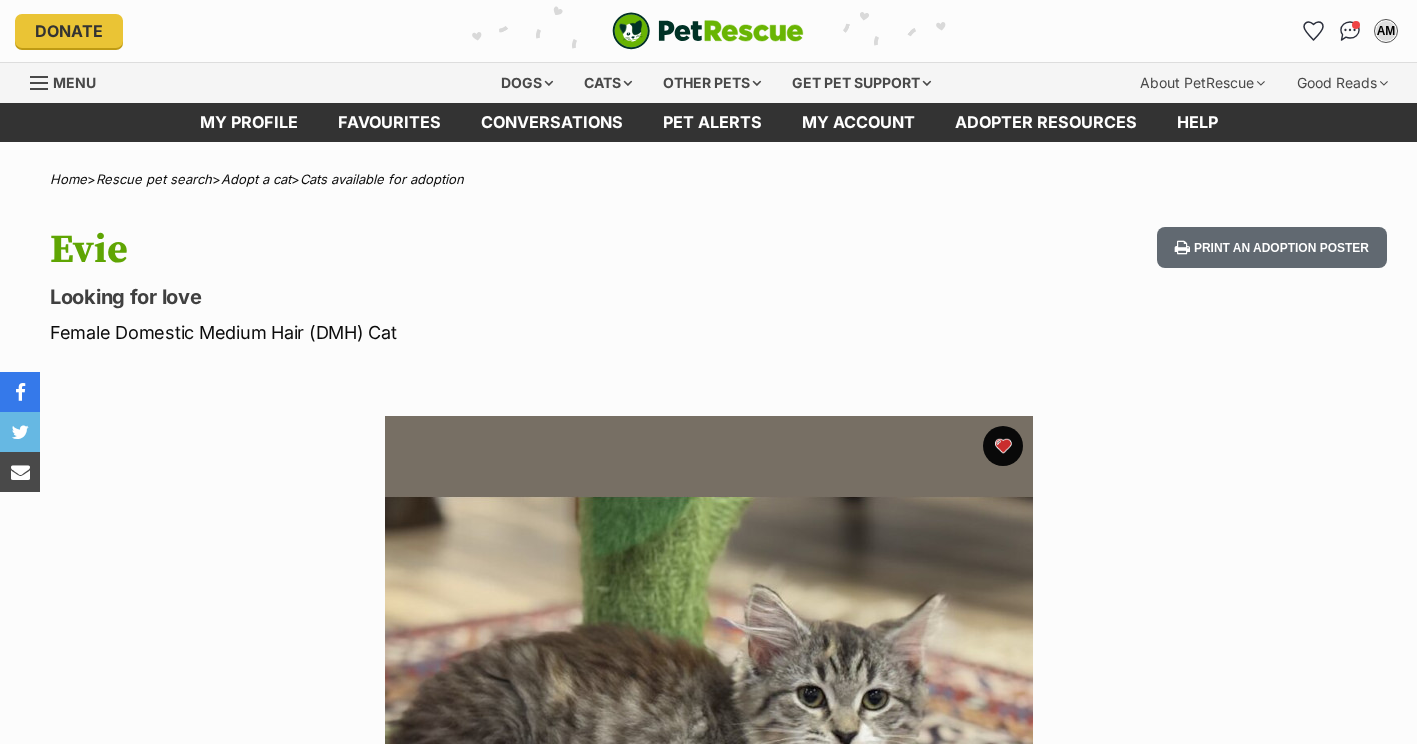 scroll, scrollTop: 0, scrollLeft: 0, axis: both 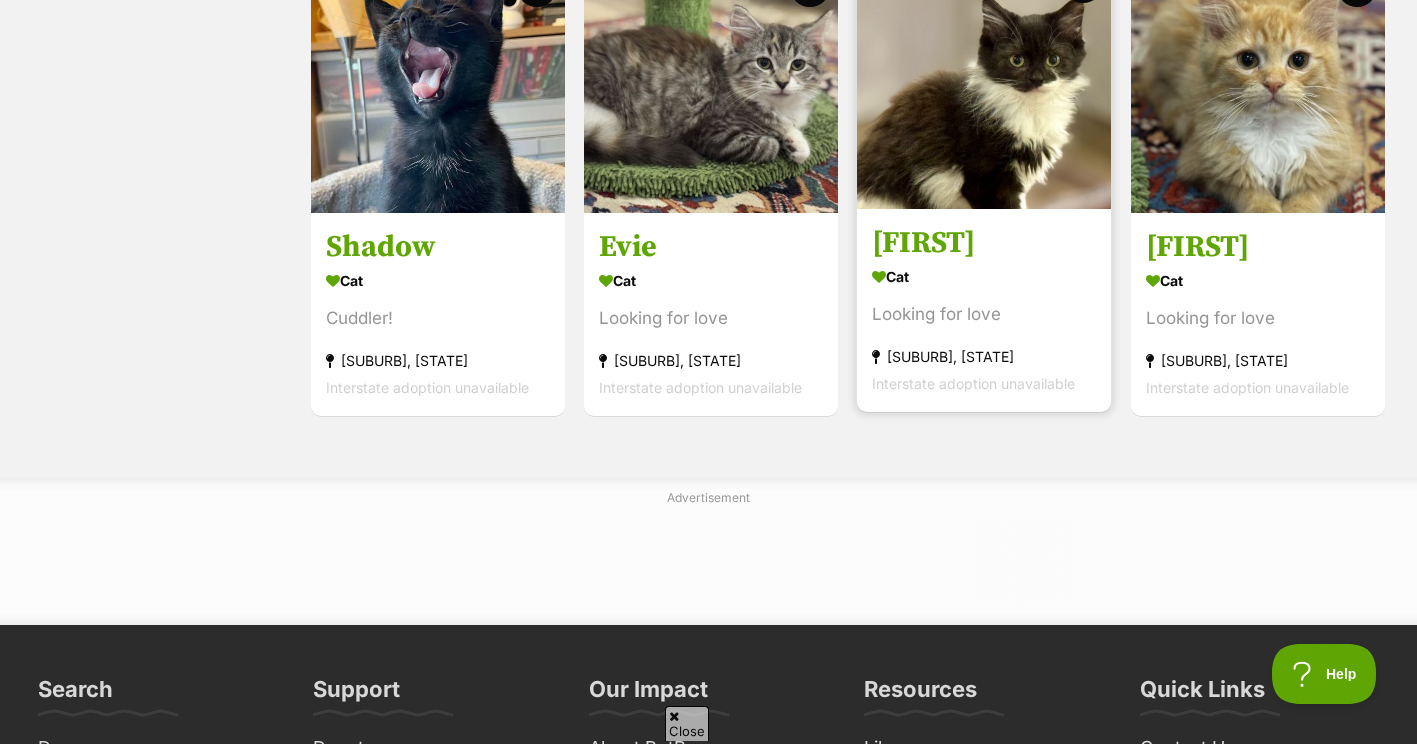 click on "[PERSON]" at bounding box center [984, 243] 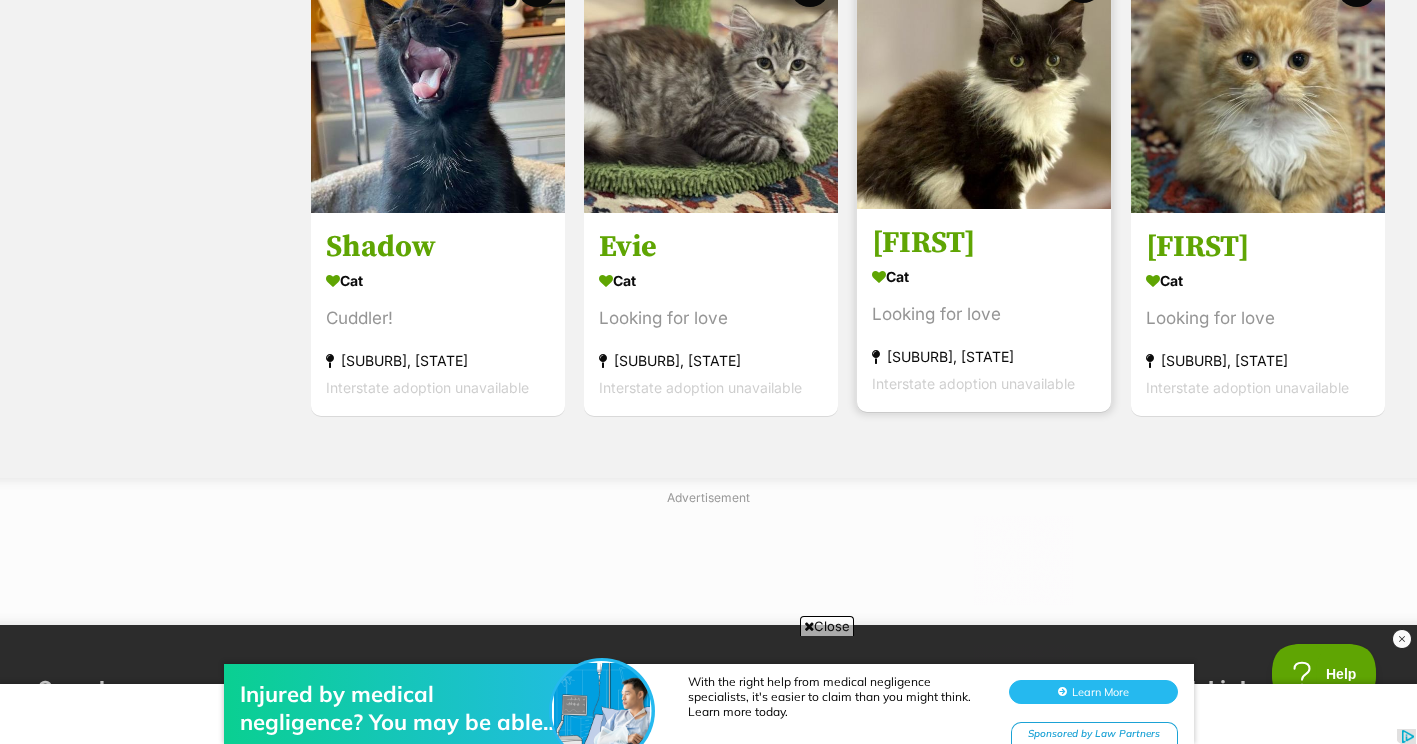scroll, scrollTop: 0, scrollLeft: 0, axis: both 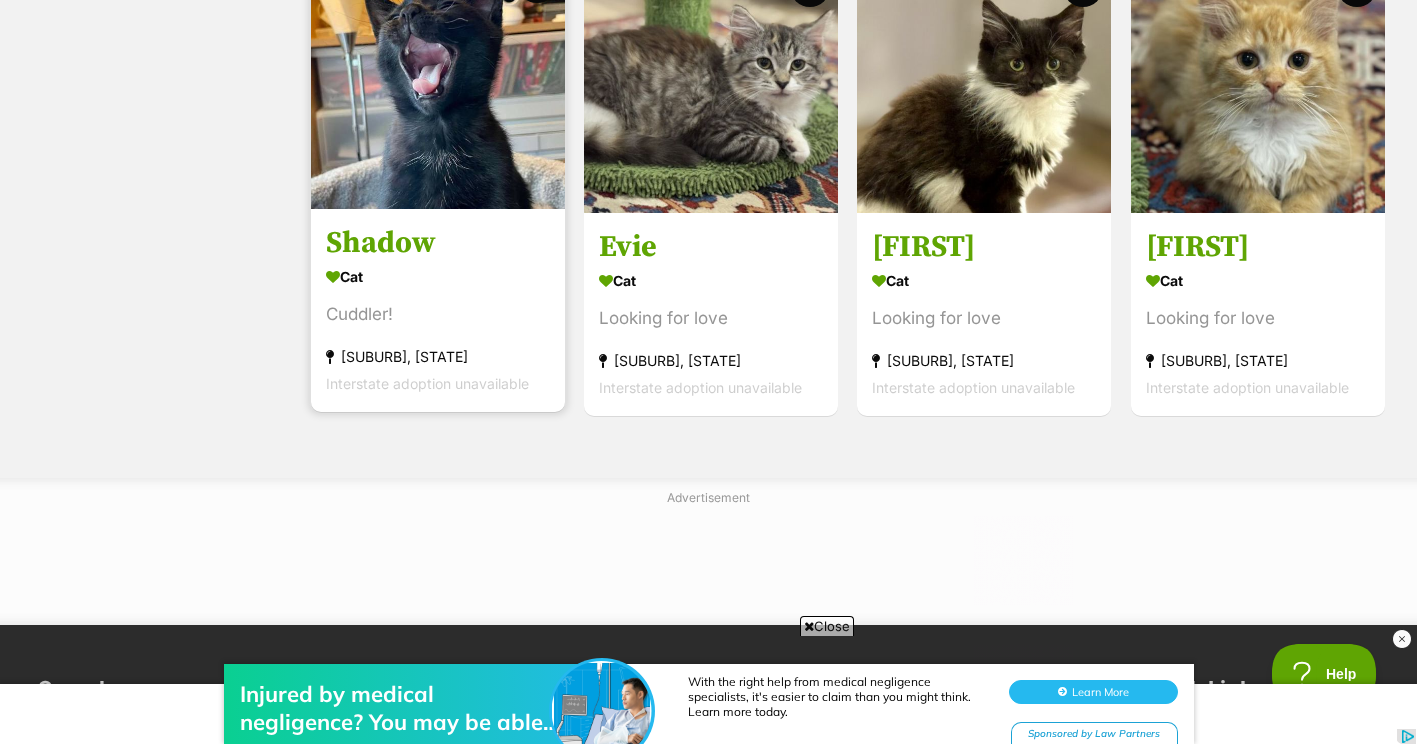 click at bounding box center [438, 82] 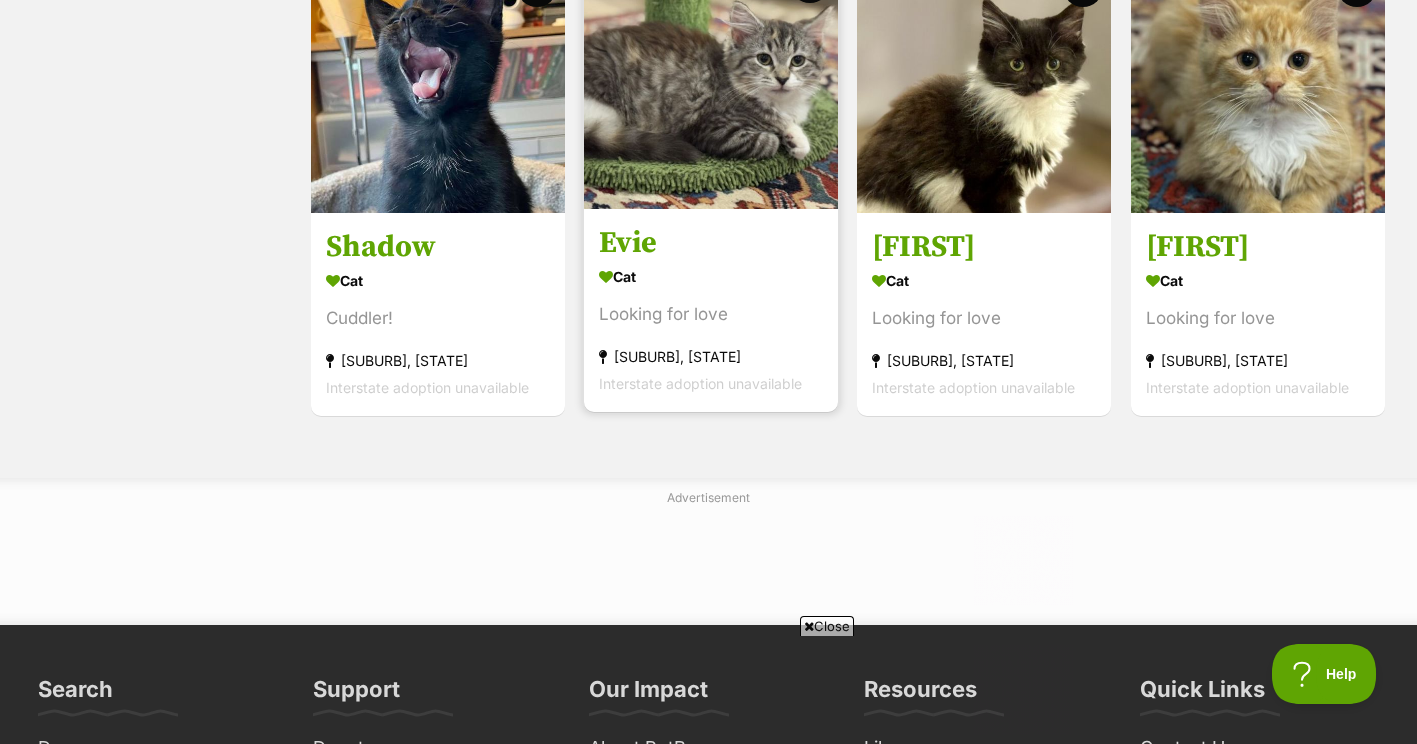 scroll, scrollTop: 0, scrollLeft: 0, axis: both 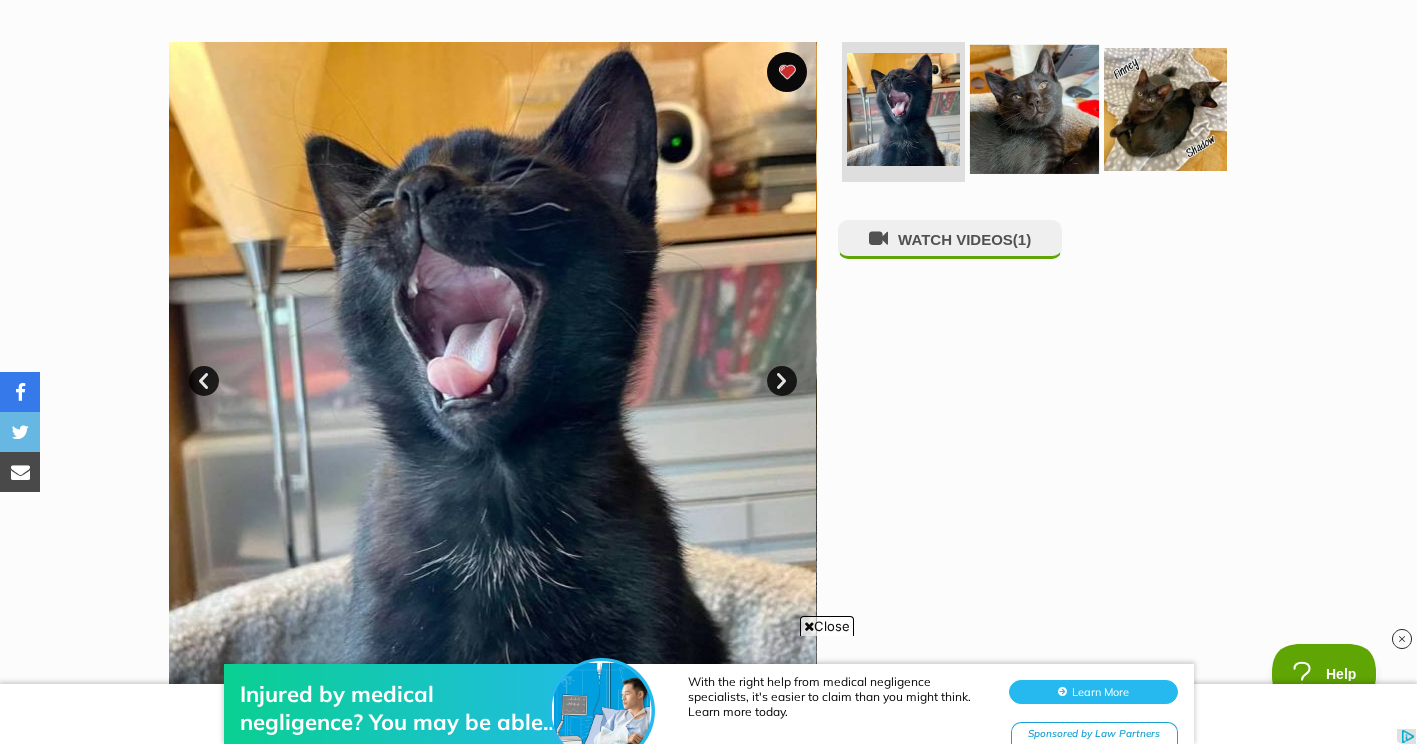click at bounding box center [1034, 109] 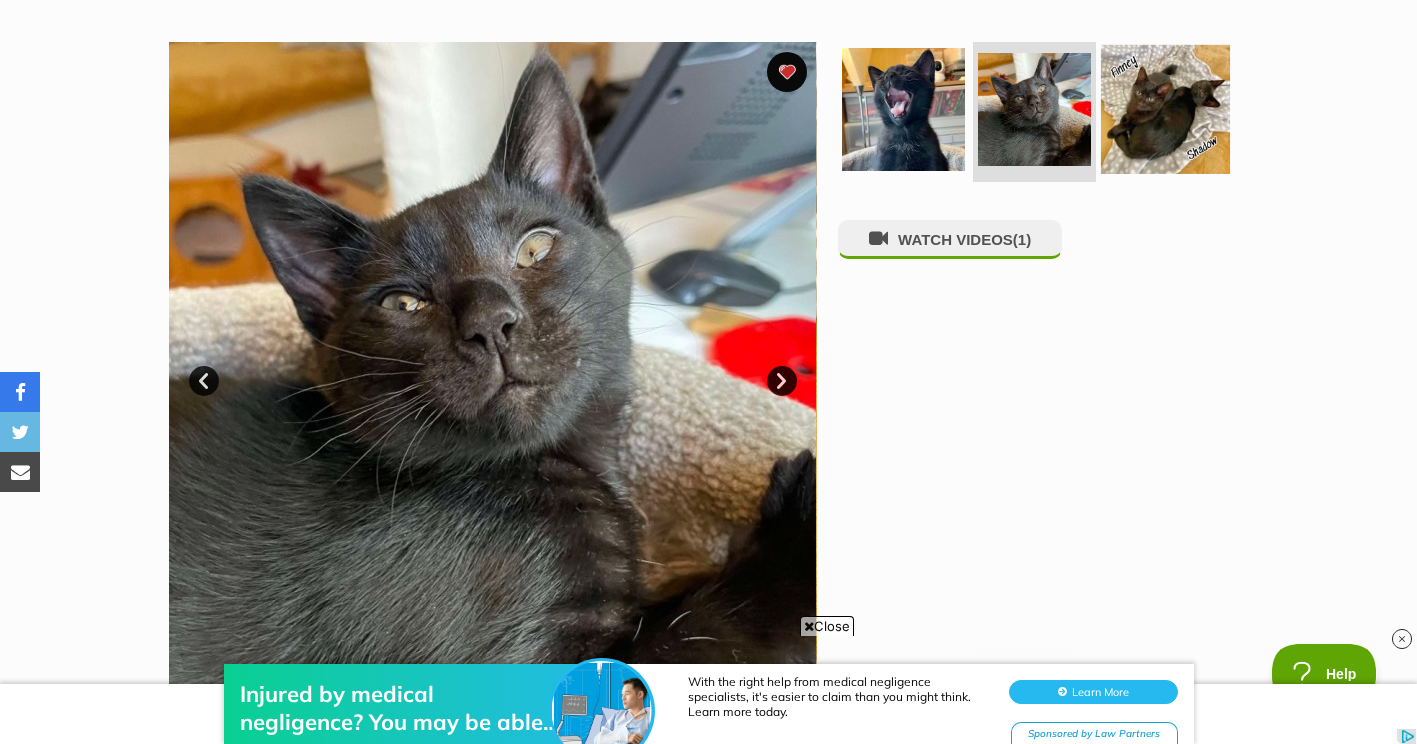 click at bounding box center [1165, 109] 